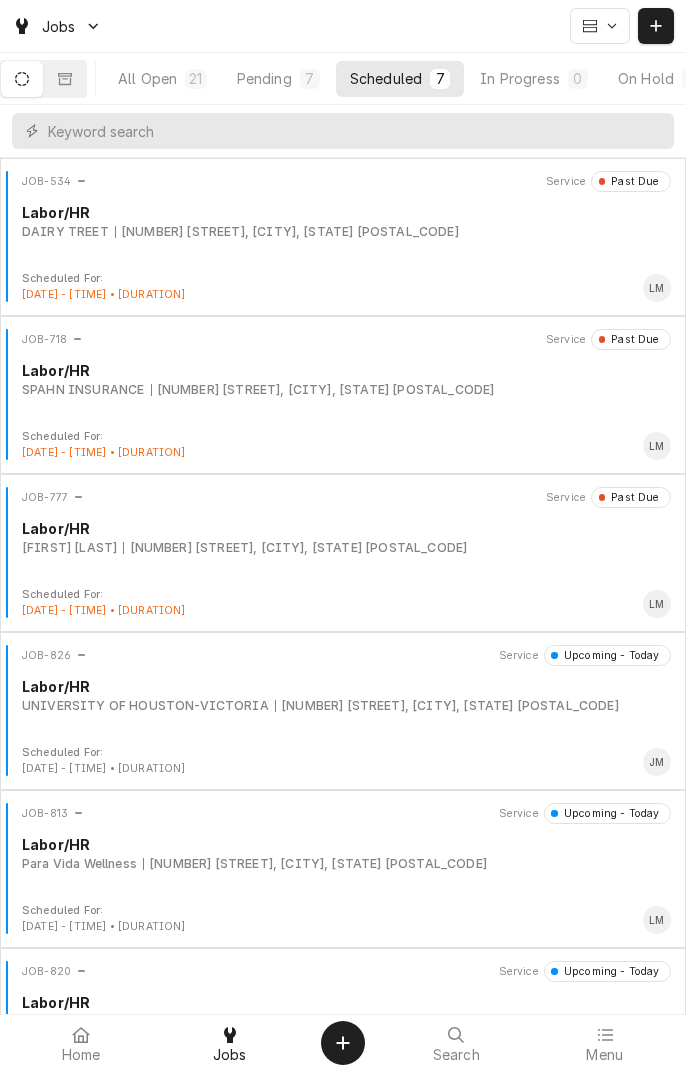 scroll, scrollTop: 0, scrollLeft: 0, axis: both 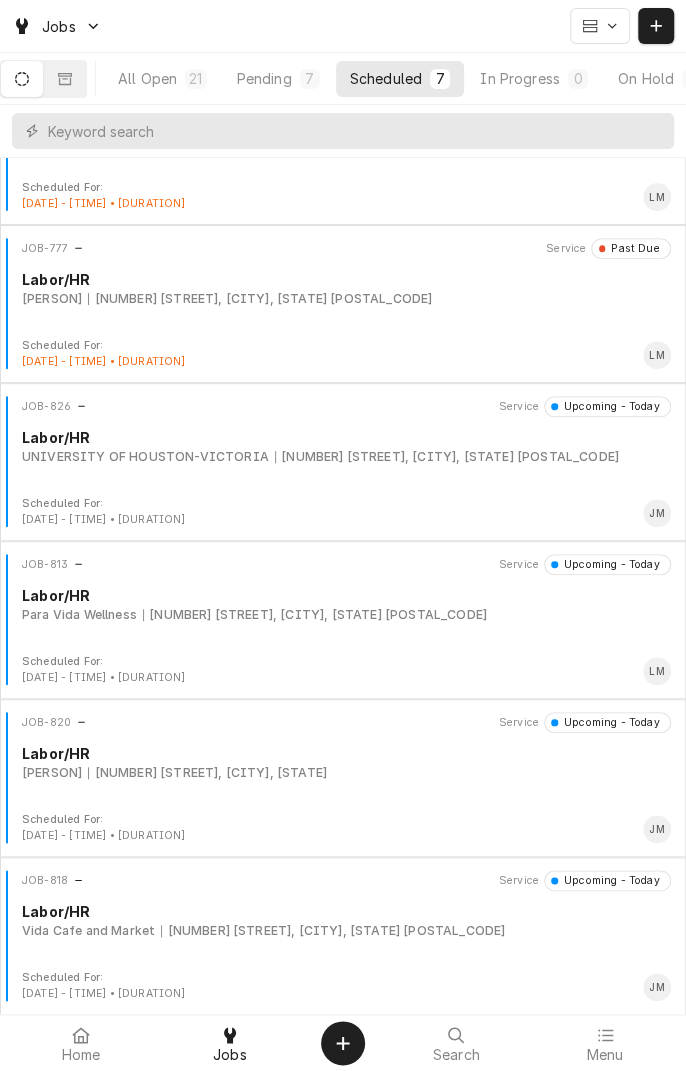 click on "UNIVERSITY OF HOUSTON-VICTORIA [NUMBER] [STREET], [CITY], [STATE] [POSTAL_CODE]" at bounding box center [346, 457] 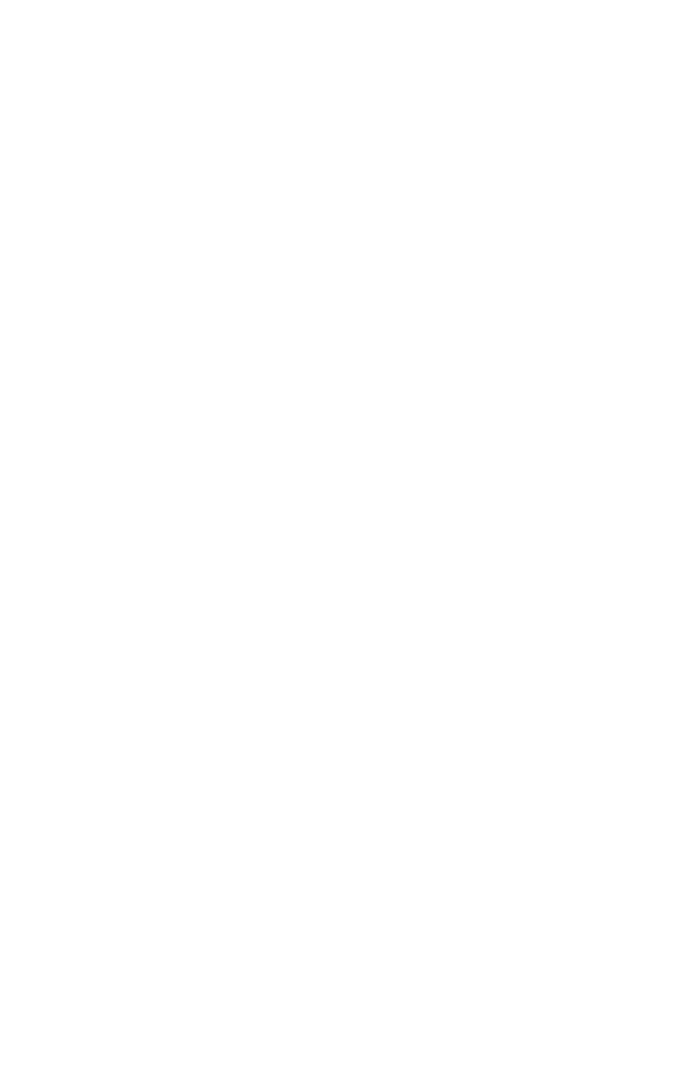 scroll, scrollTop: 0, scrollLeft: 0, axis: both 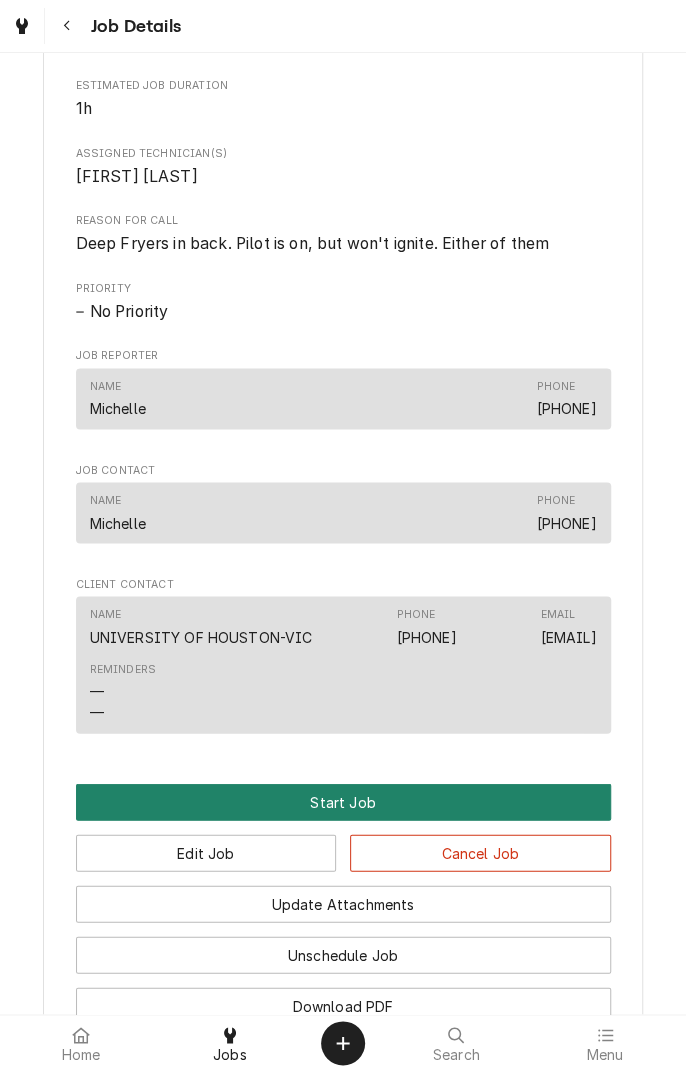click on "Start Job" at bounding box center [343, 801] 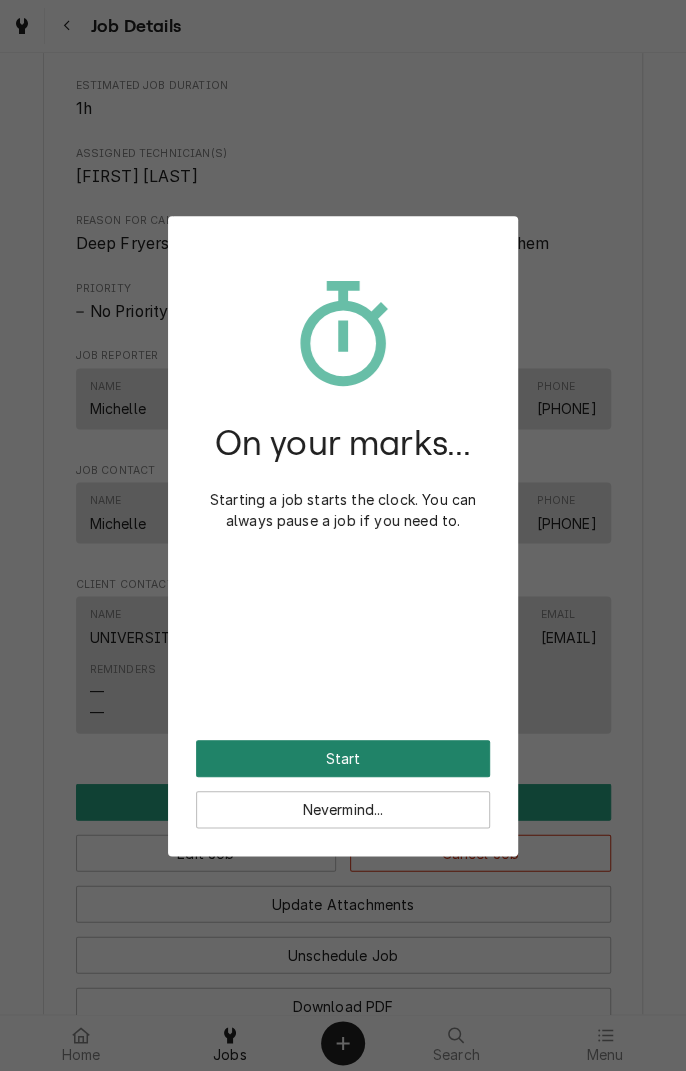 click on "Start" at bounding box center (343, 758) 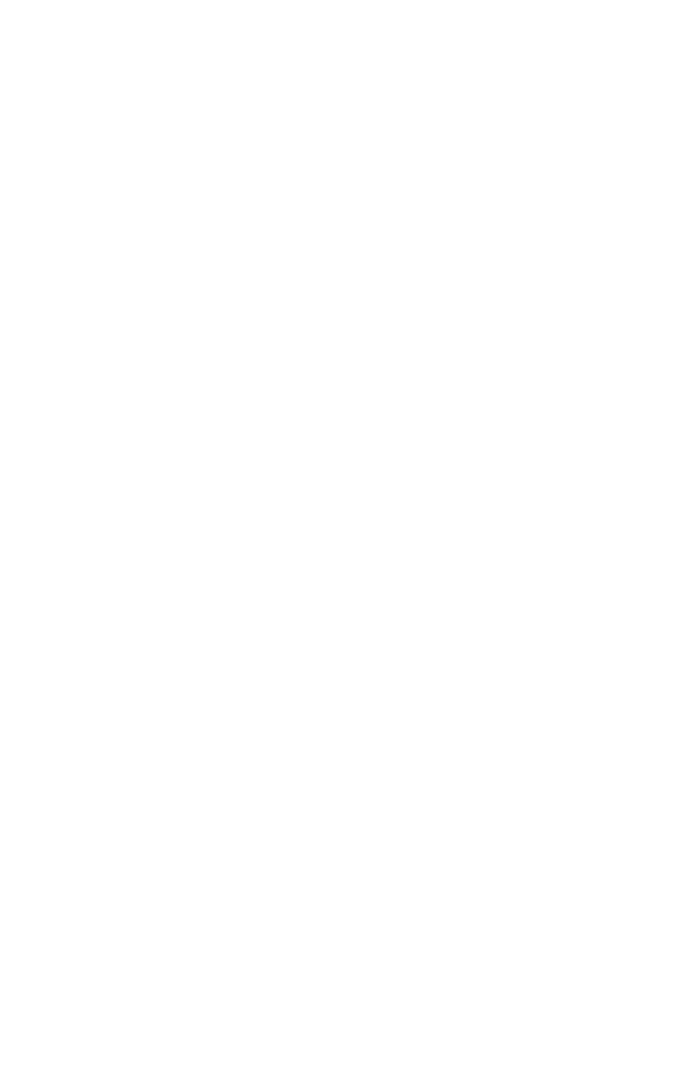 scroll, scrollTop: 0, scrollLeft: 0, axis: both 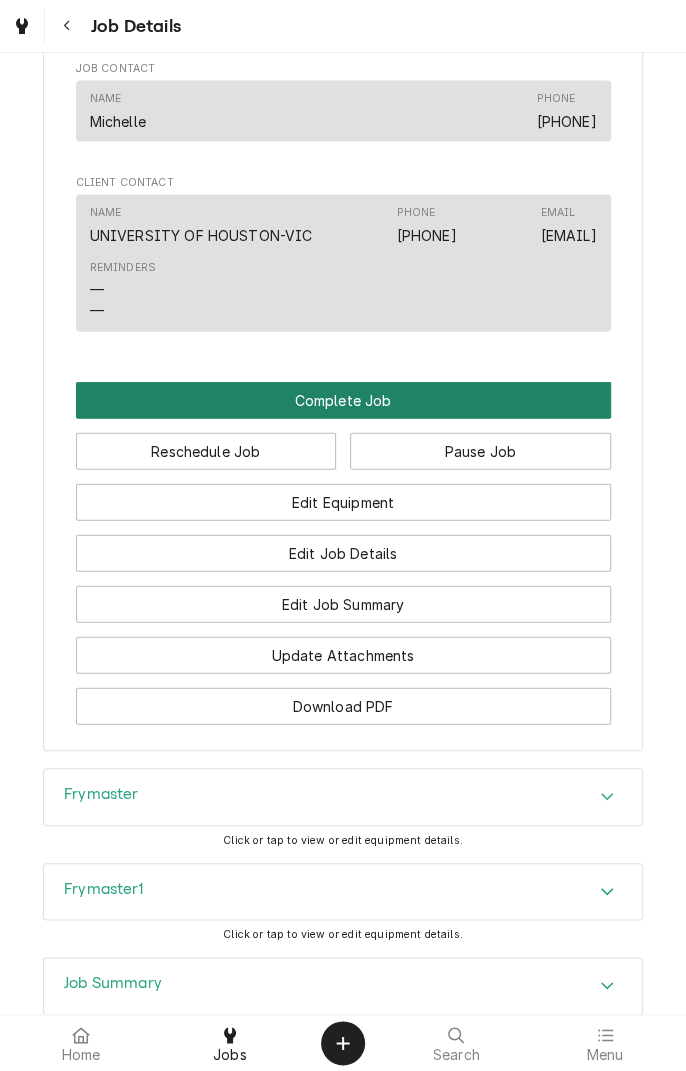click on "Complete Job" at bounding box center [343, 400] 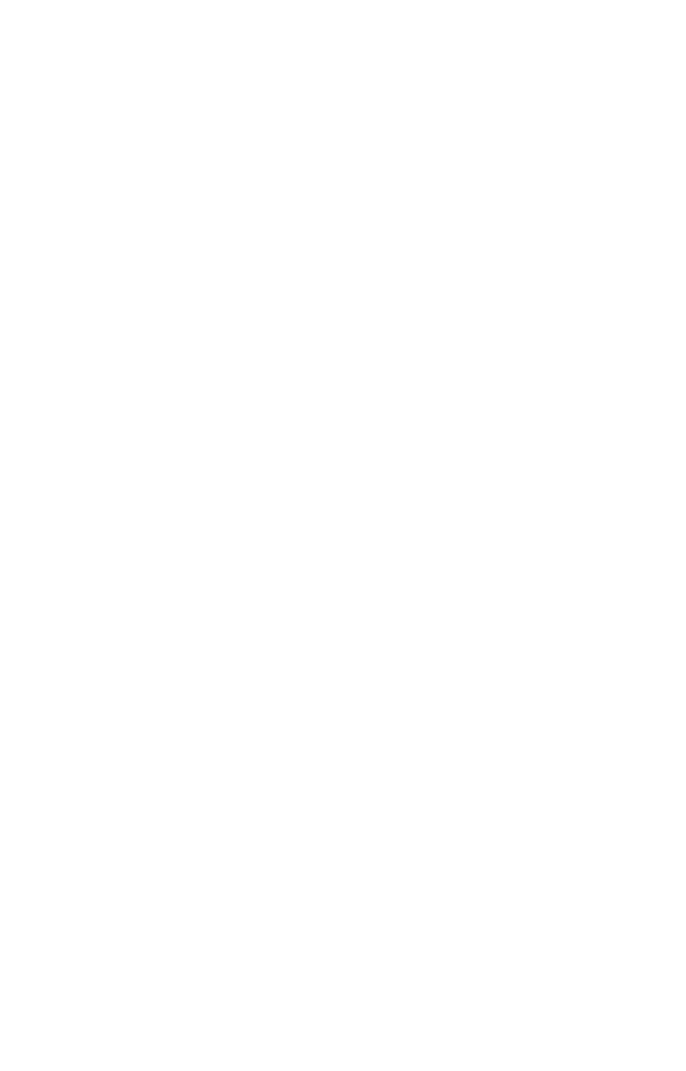 scroll, scrollTop: 0, scrollLeft: 0, axis: both 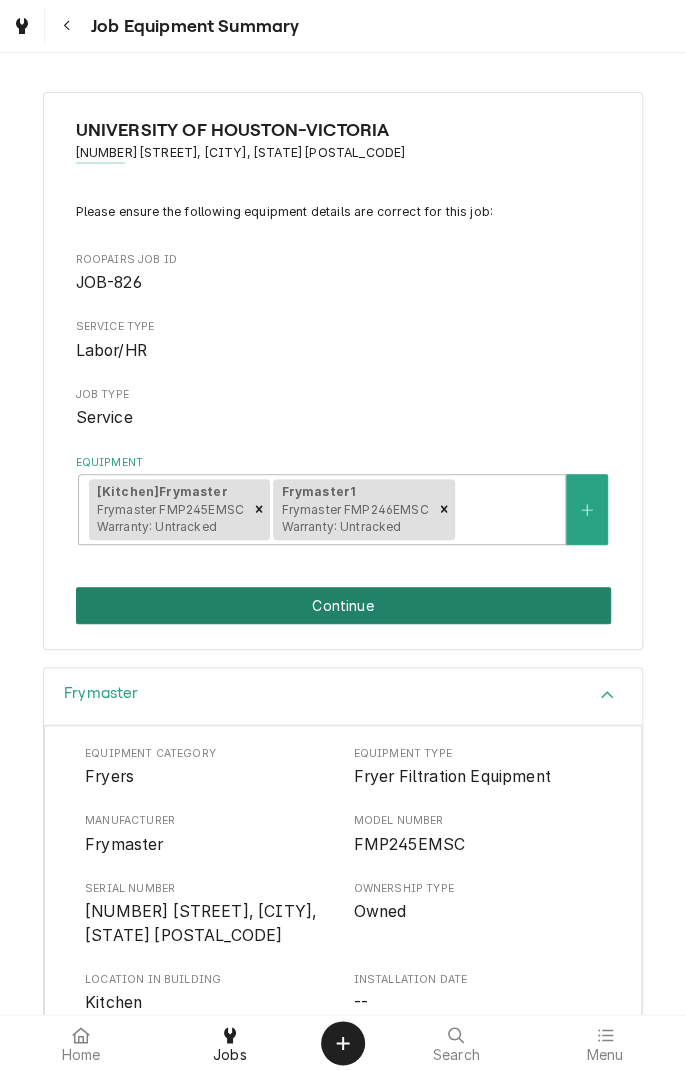 click on "Continue" at bounding box center [343, 605] 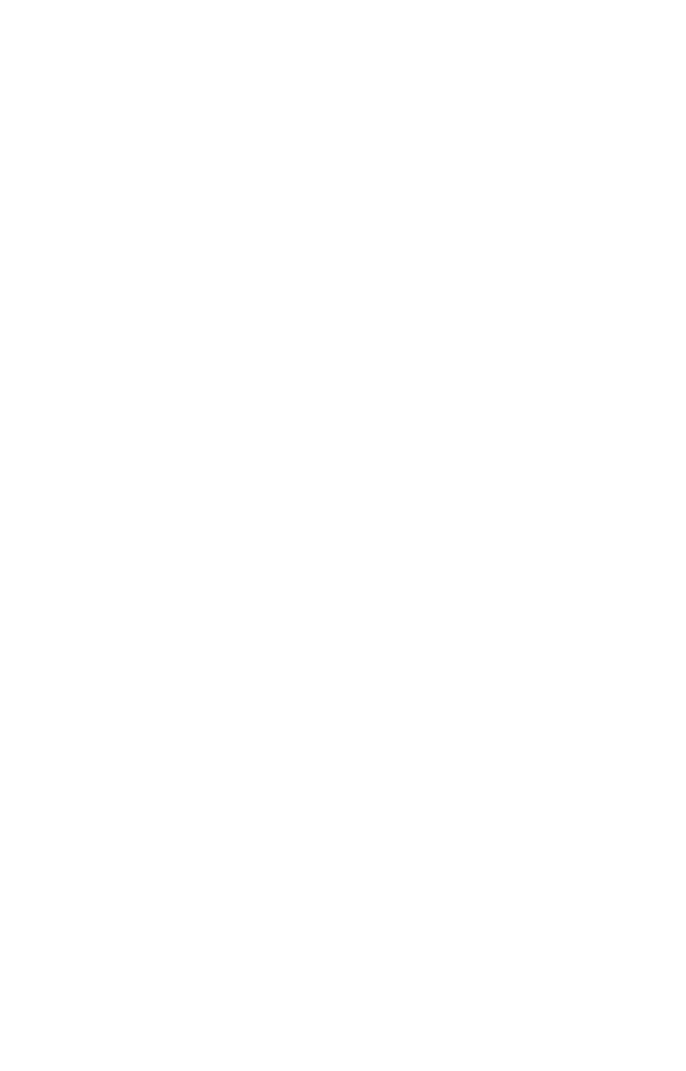 scroll, scrollTop: 0, scrollLeft: 0, axis: both 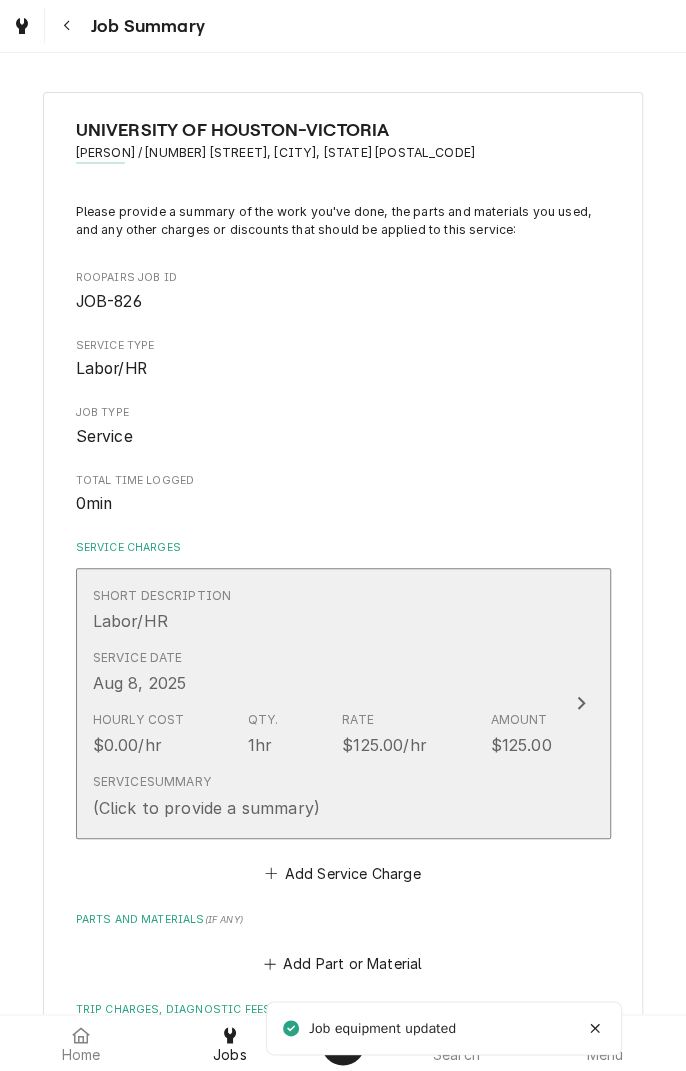 click on "Short Description Labor/HR" at bounding box center [322, 610] 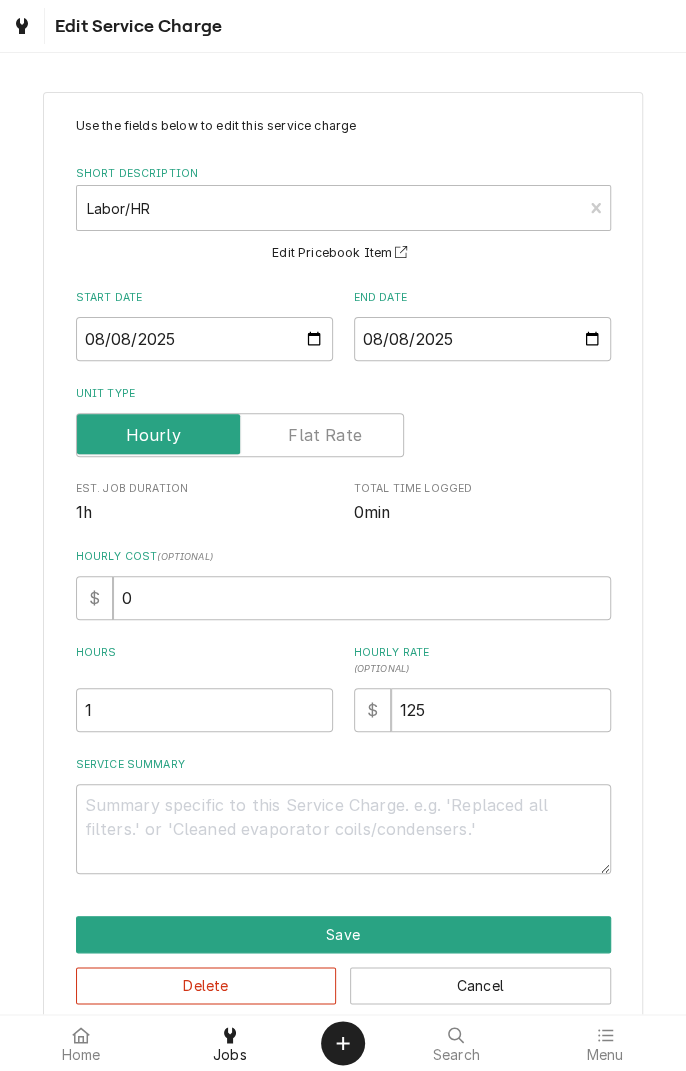 scroll, scrollTop: 33, scrollLeft: 0, axis: vertical 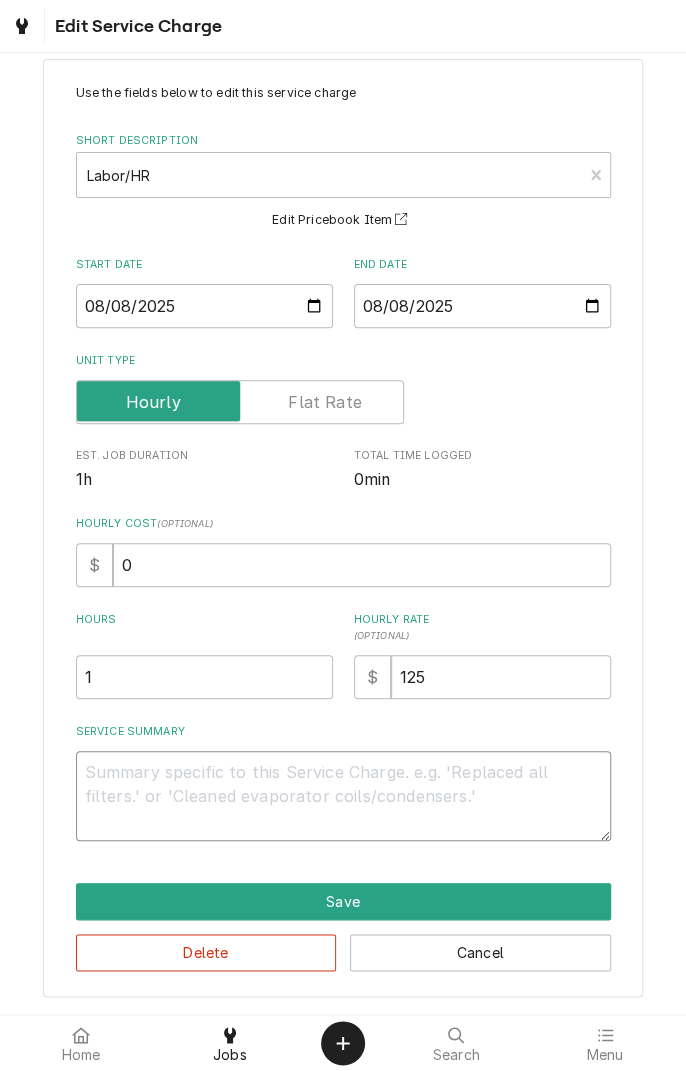 click on "Service Summary" at bounding box center [343, 796] 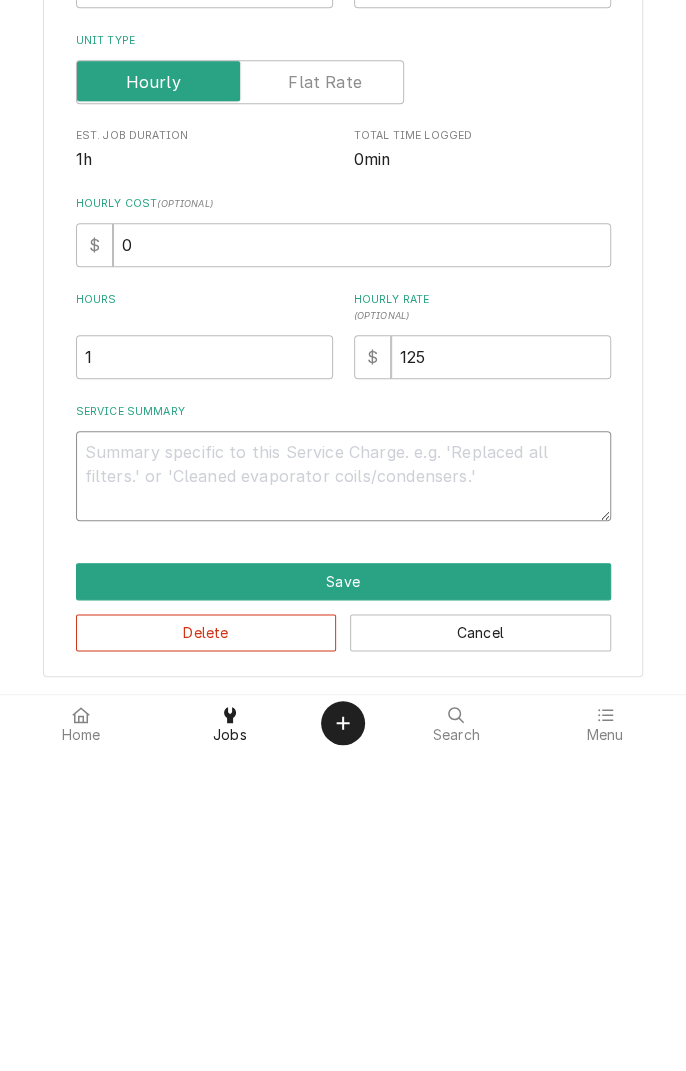 type on "F" 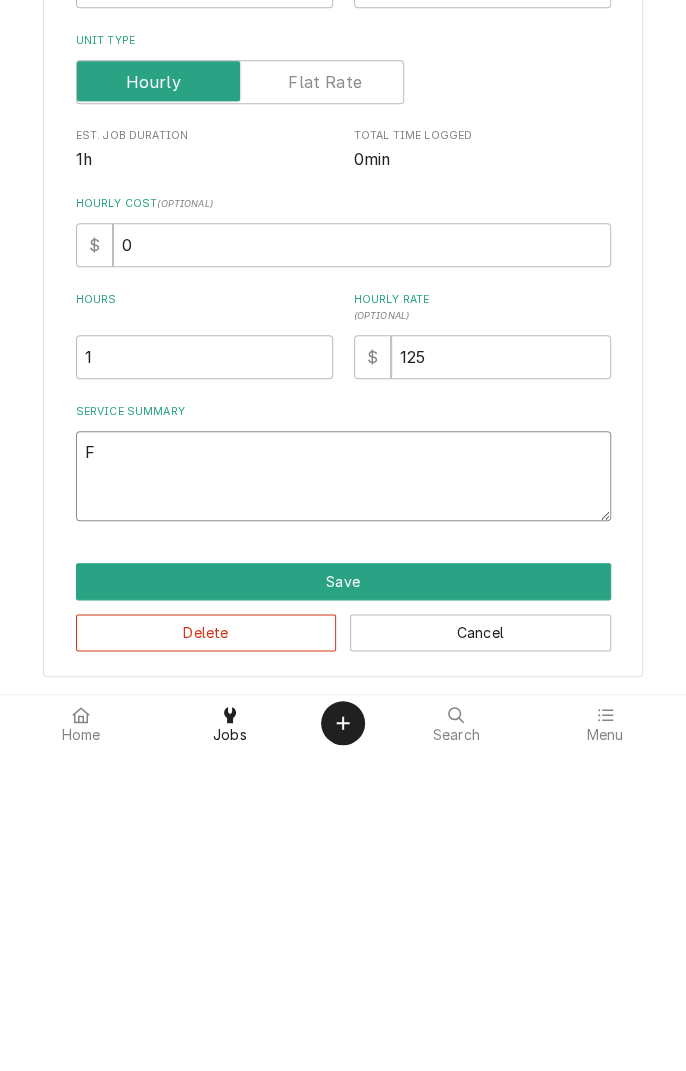type on "x" 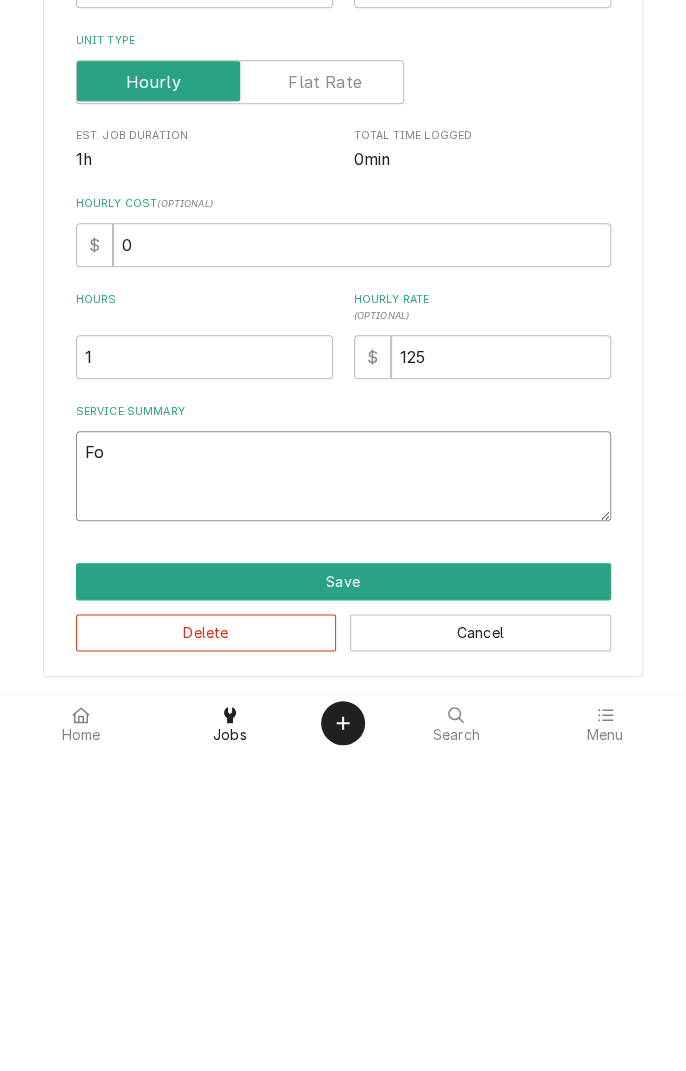type on "x" 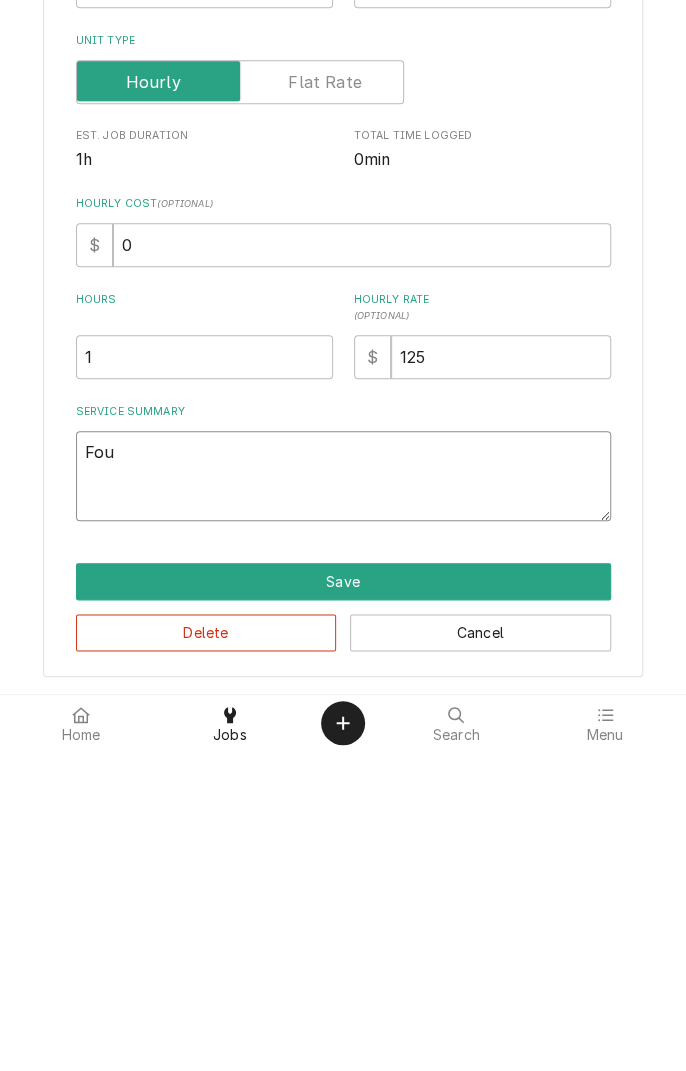 type on "x" 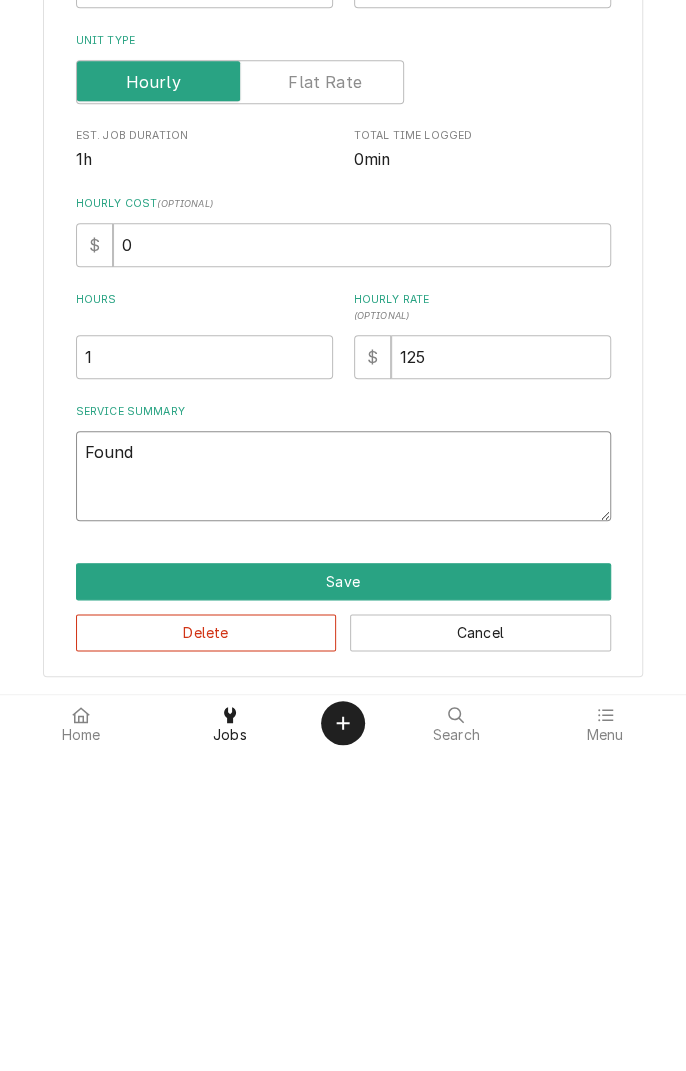 type on "x" 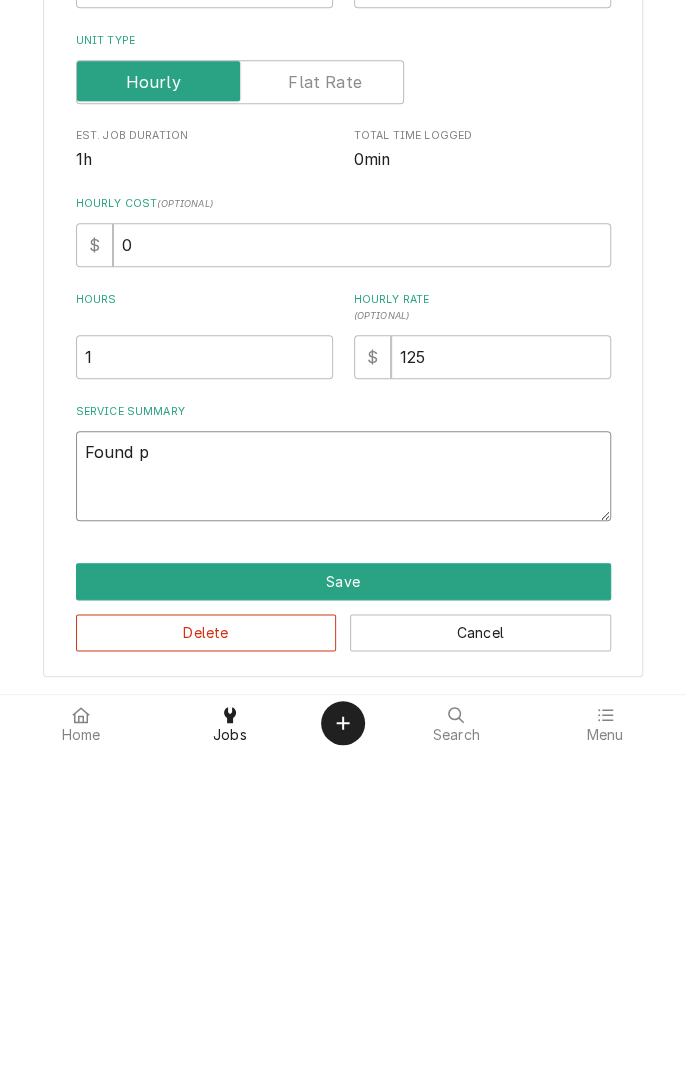 type on "x" 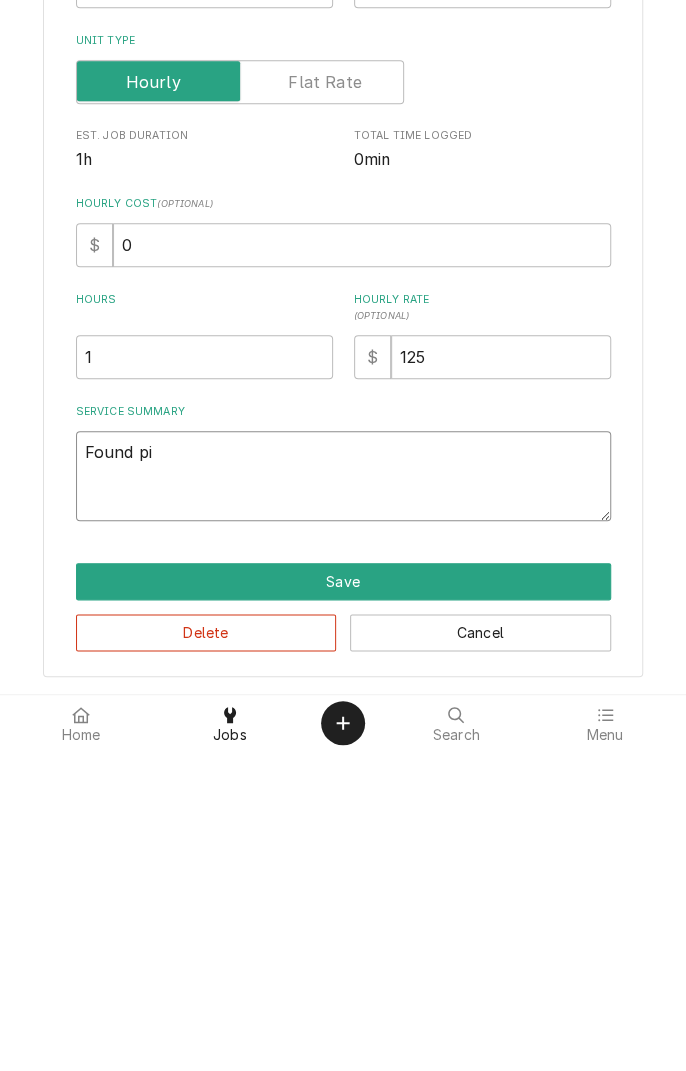 type on "x" 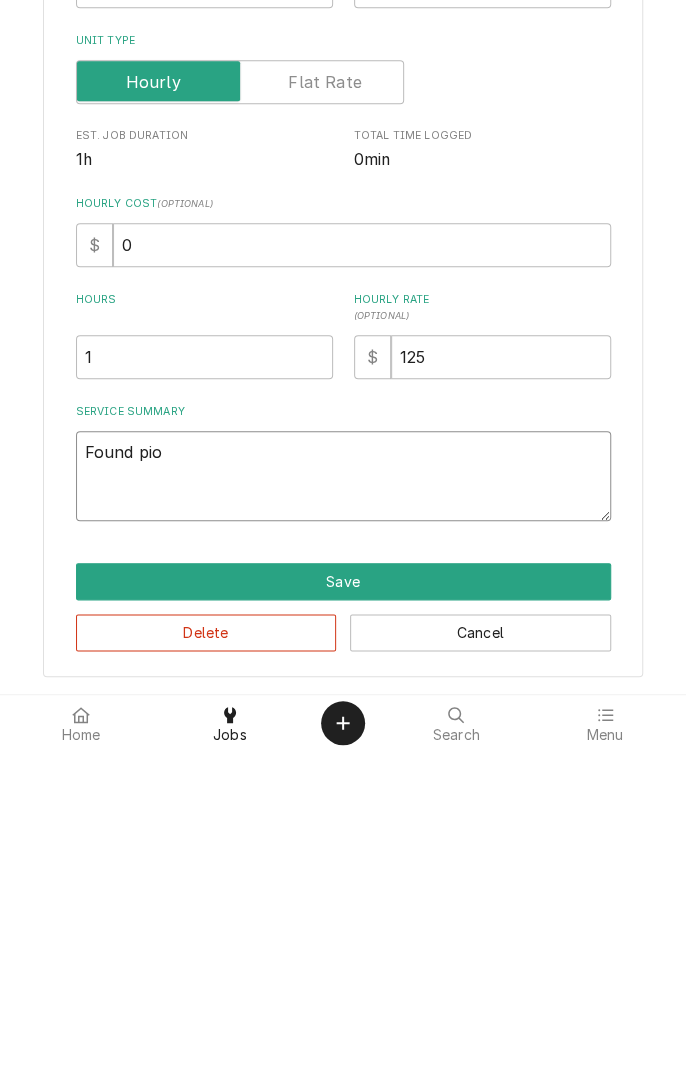type on "x" 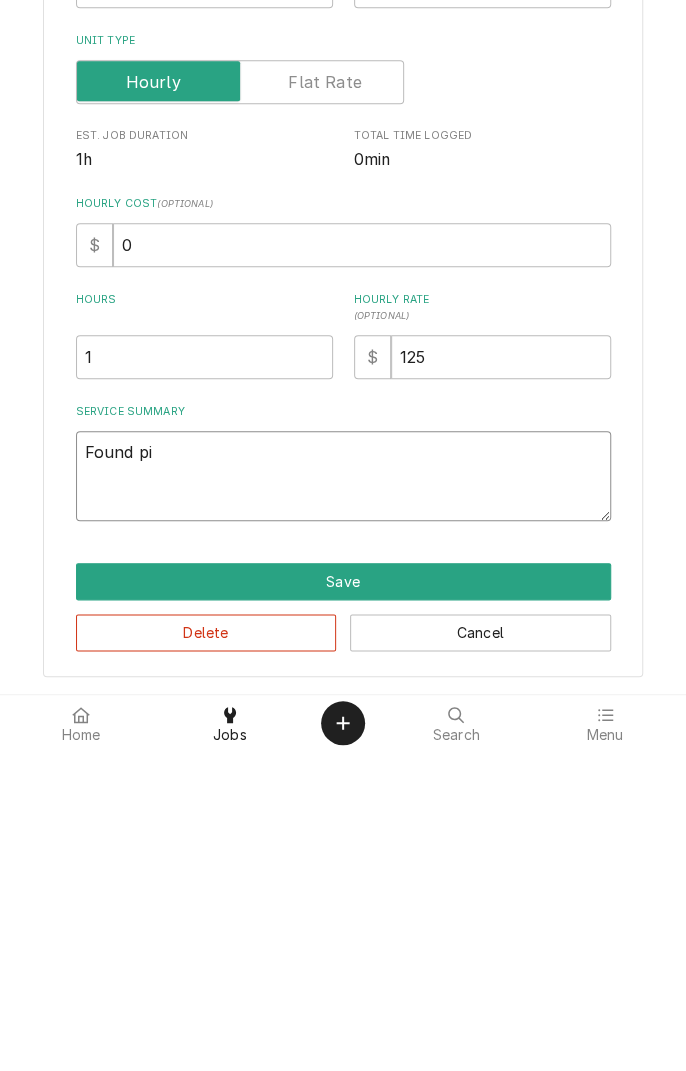 type on "x" 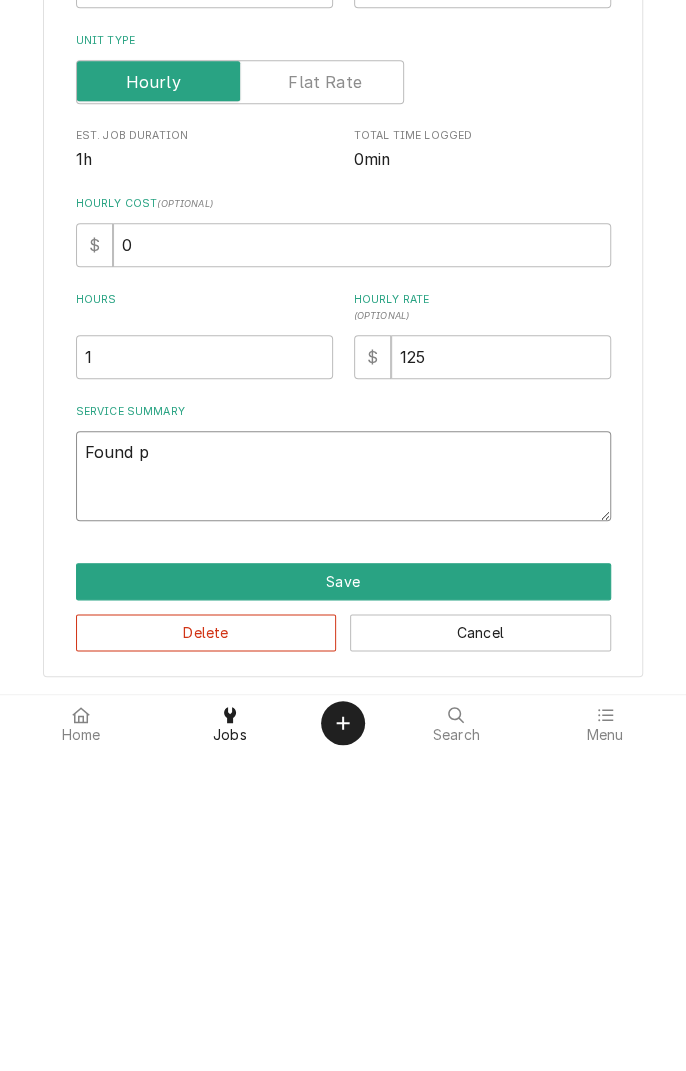 type on "x" 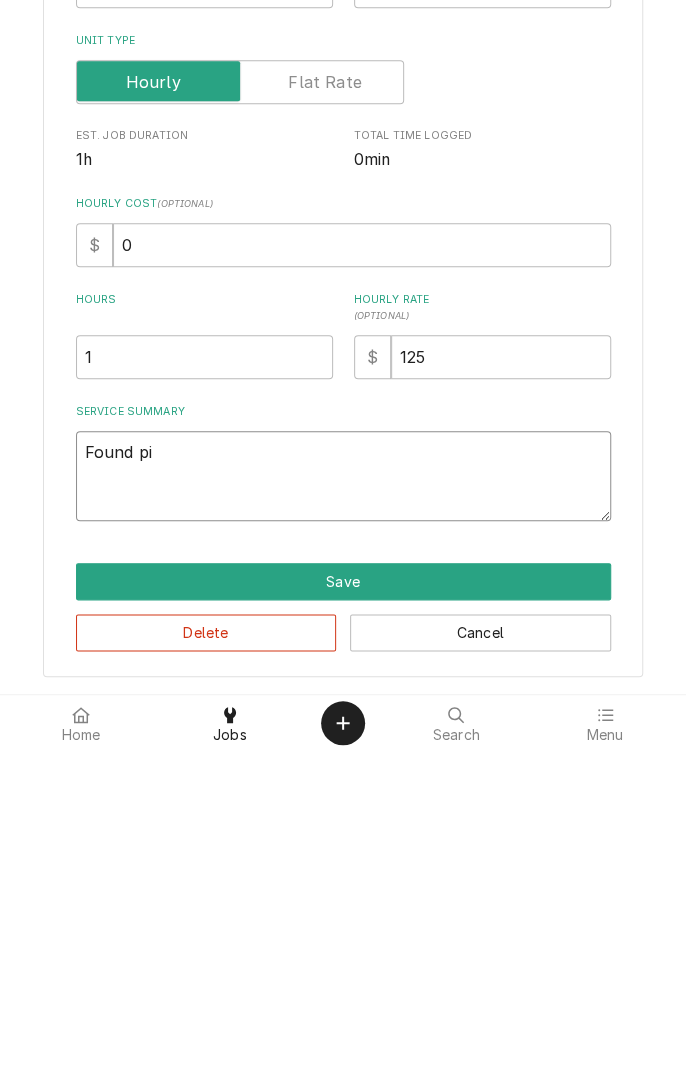 type on "x" 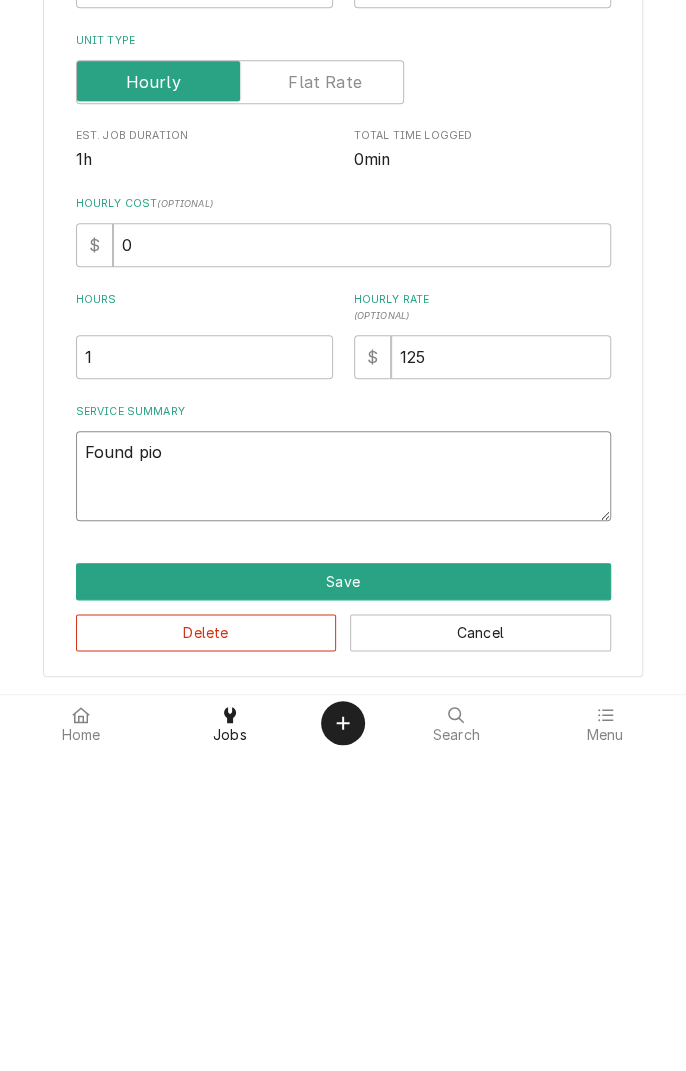 type on "x" 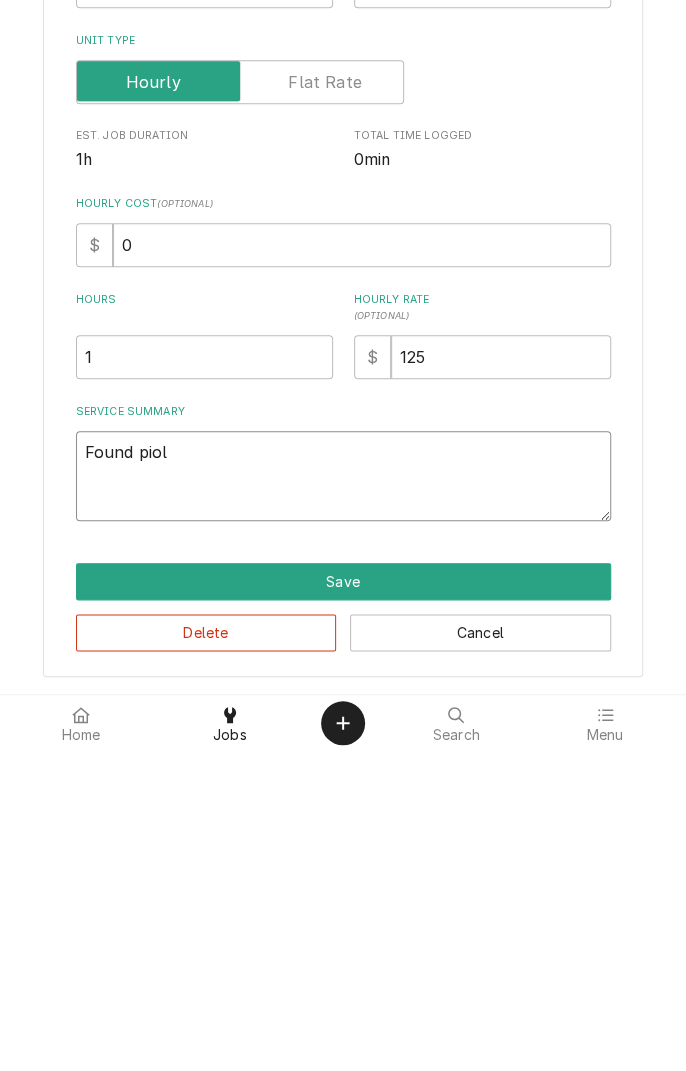 type on "x" 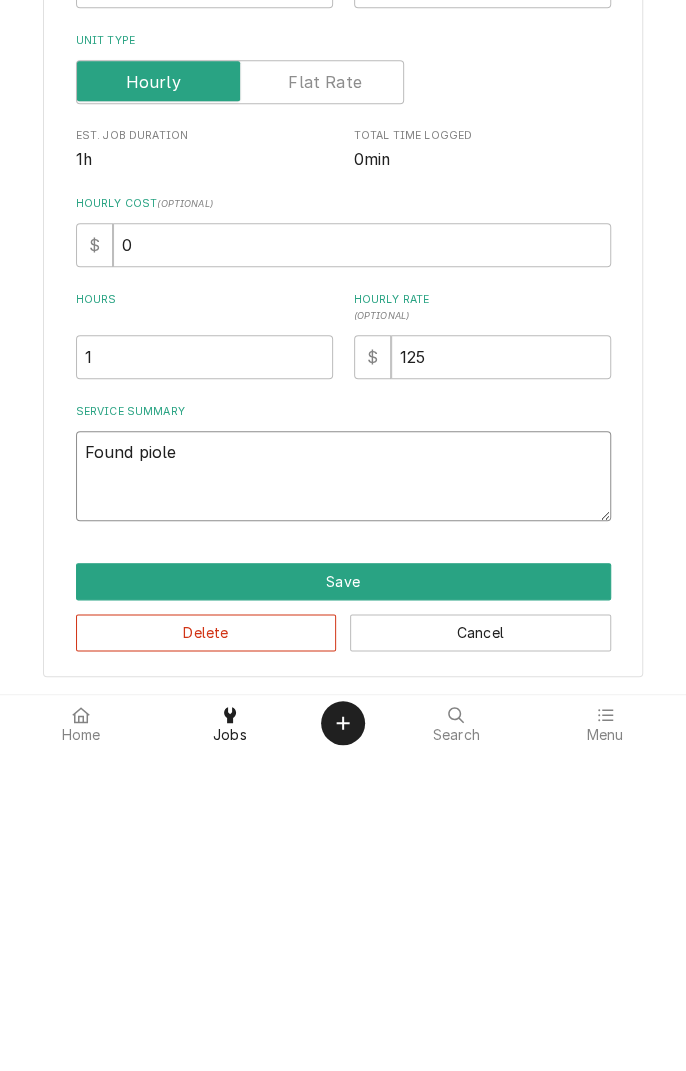 type on "x" 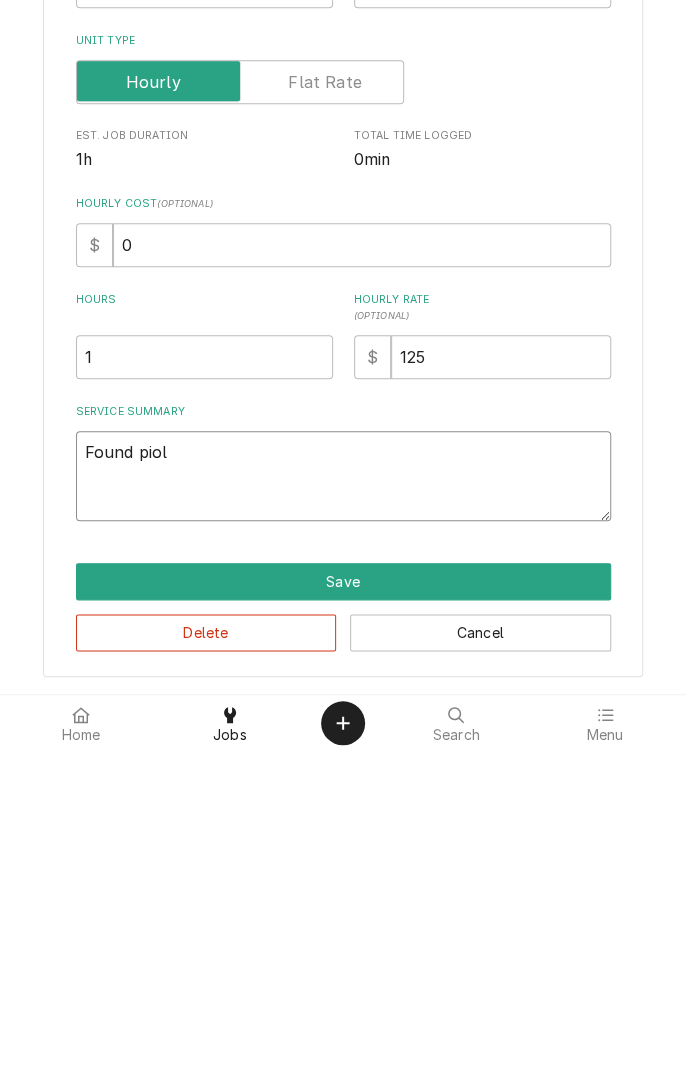 type on "x" 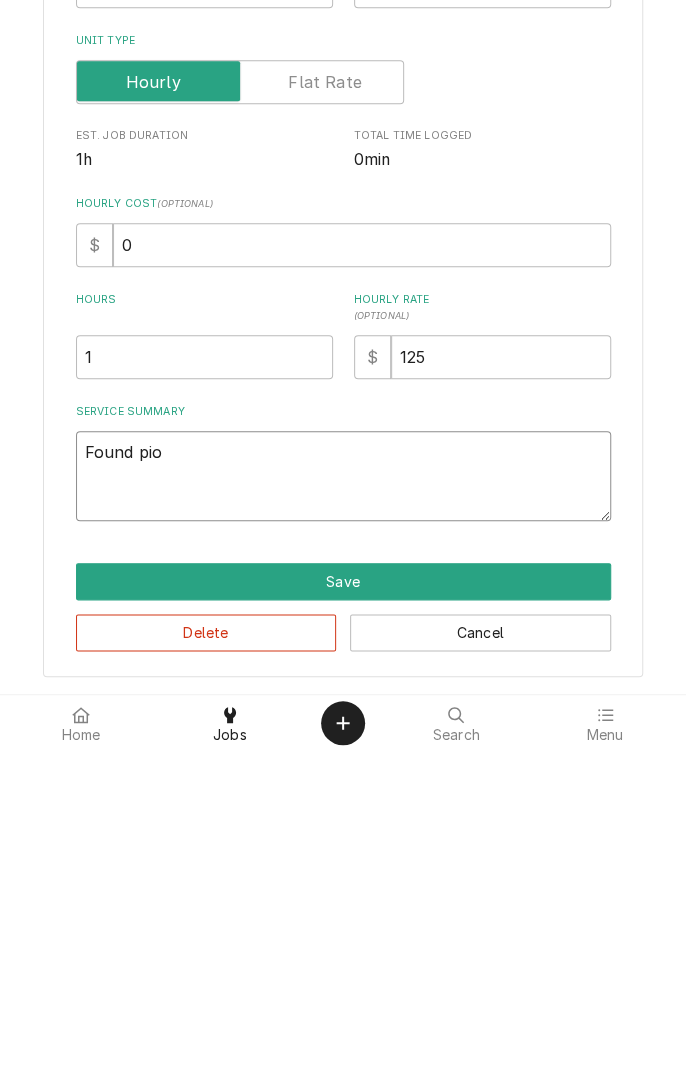 type on "x" 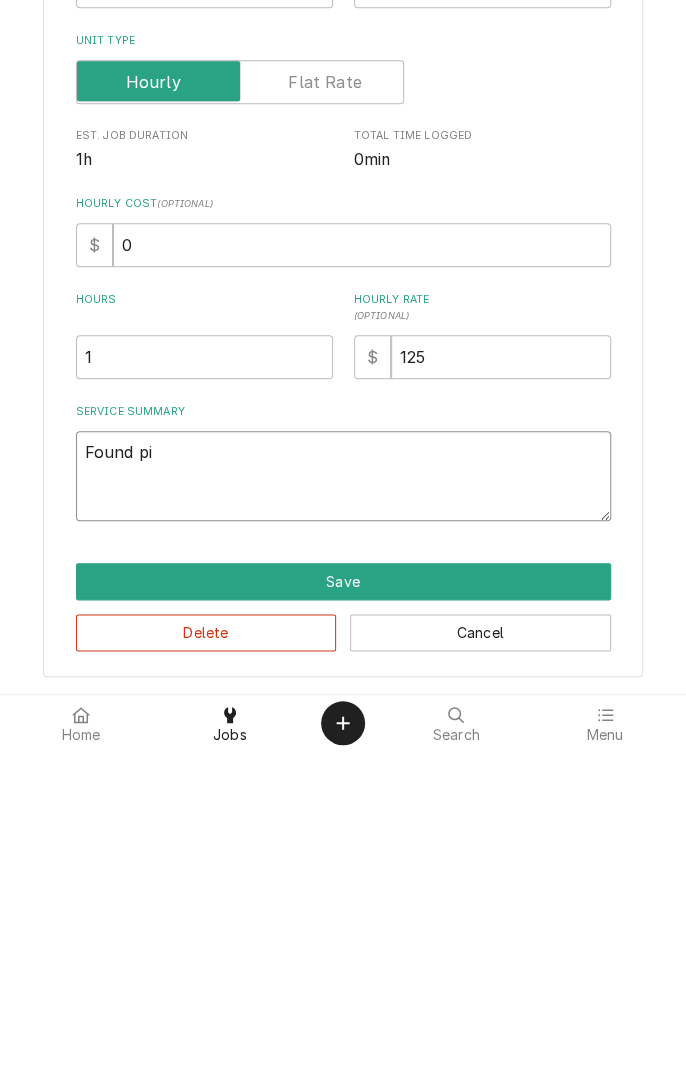 type on "x" 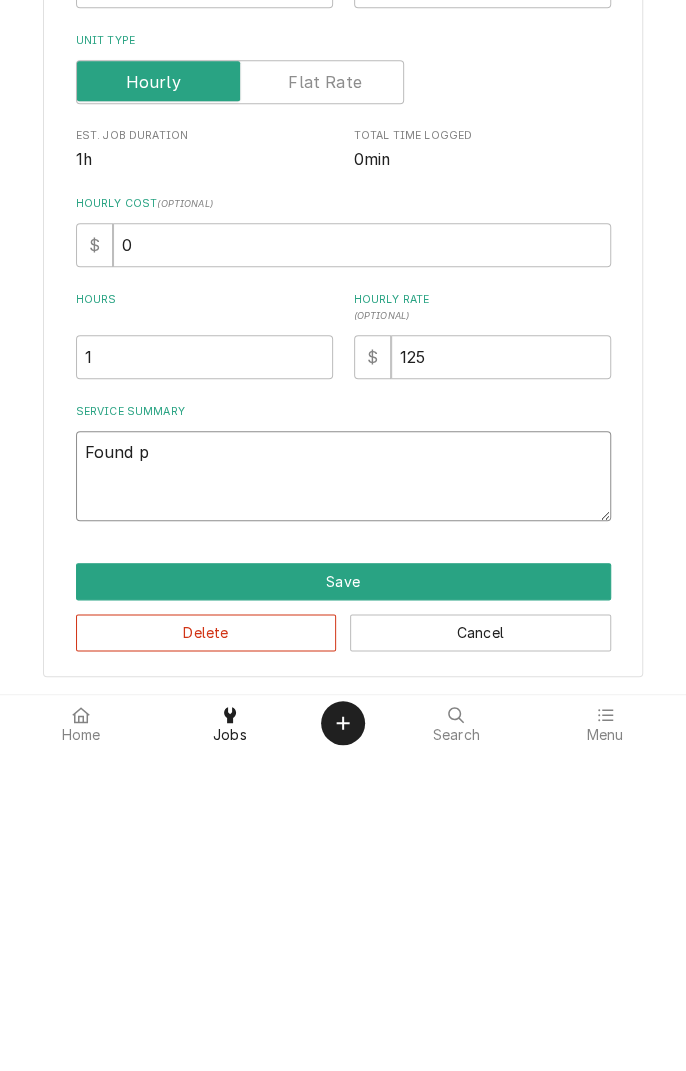 type on "x" 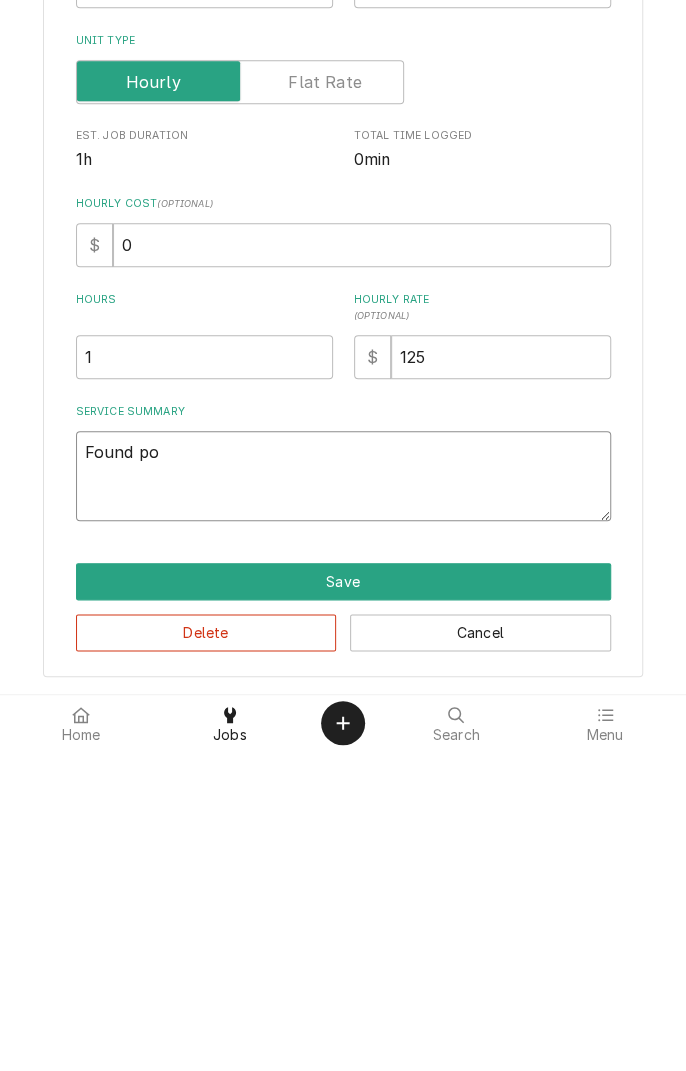 type on "x" 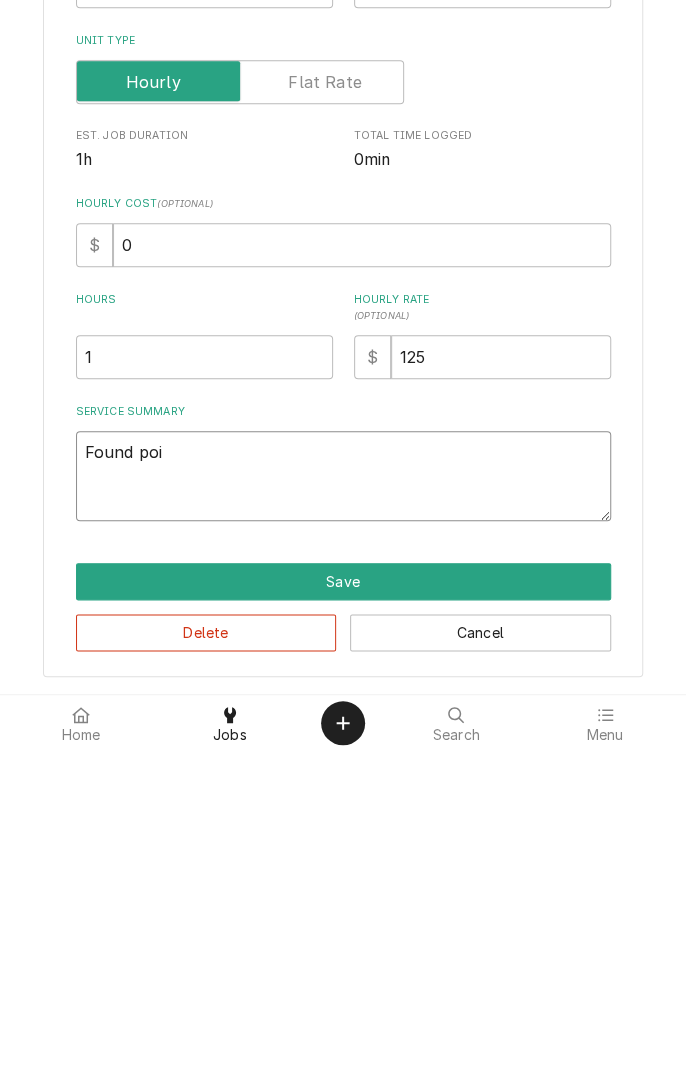 type on "x" 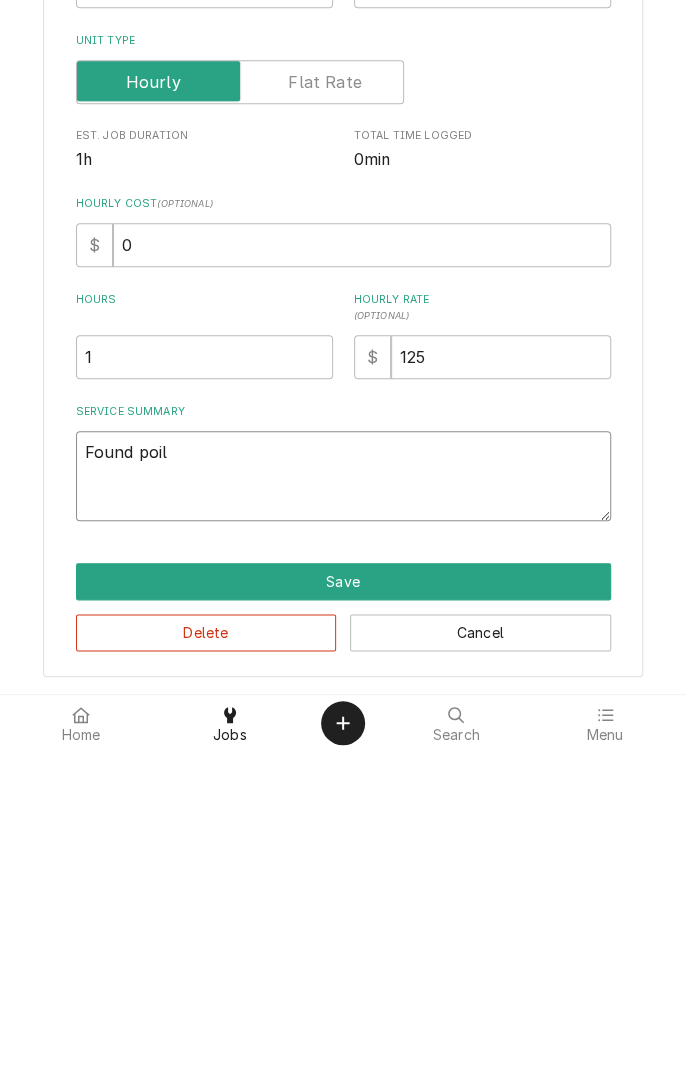 type on "x" 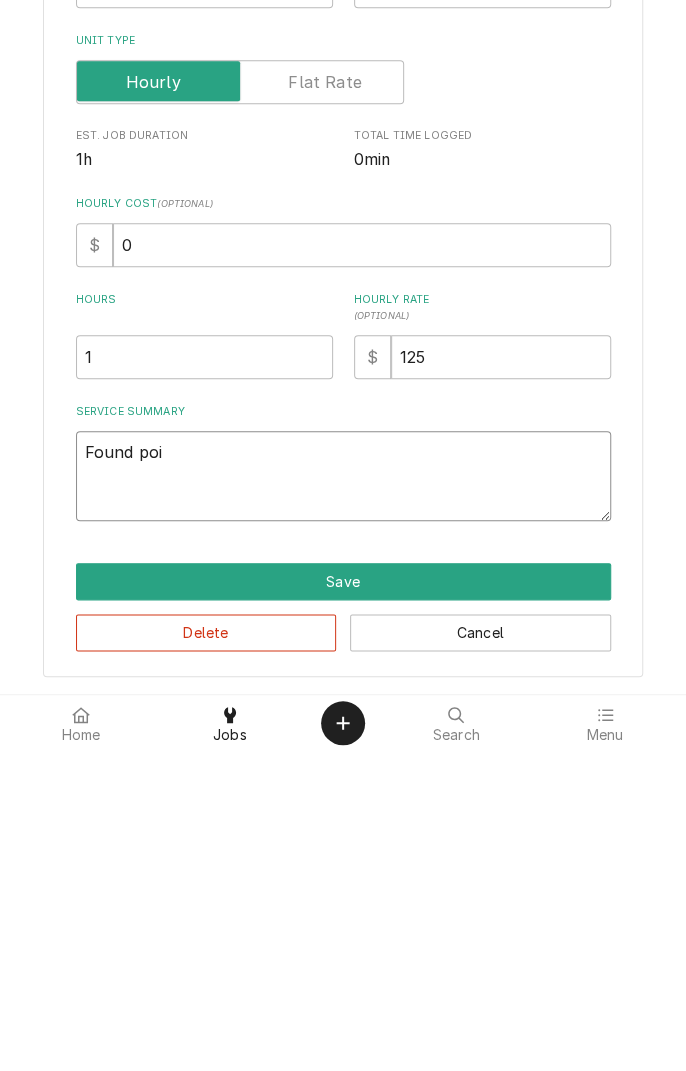 type on "x" 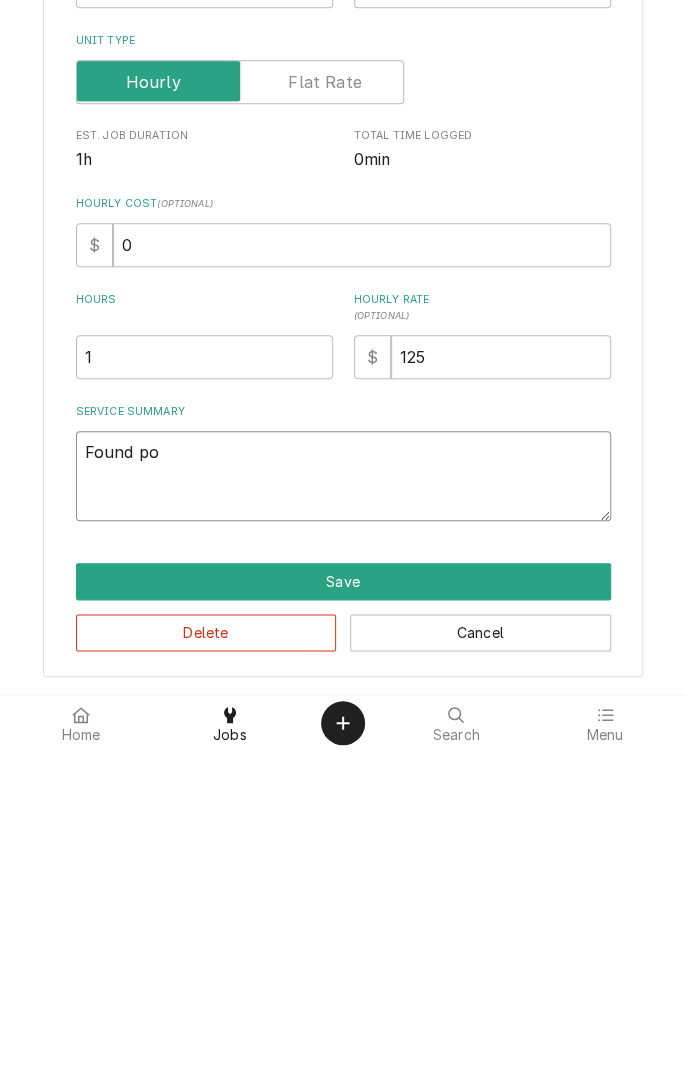 type on "x" 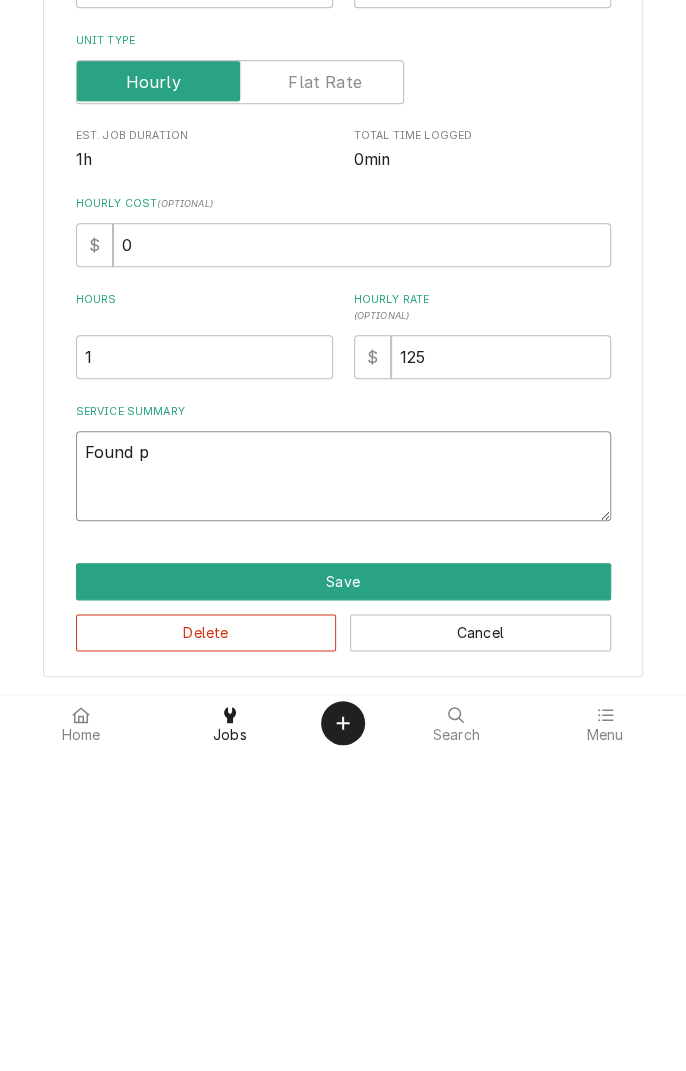 type on "x" 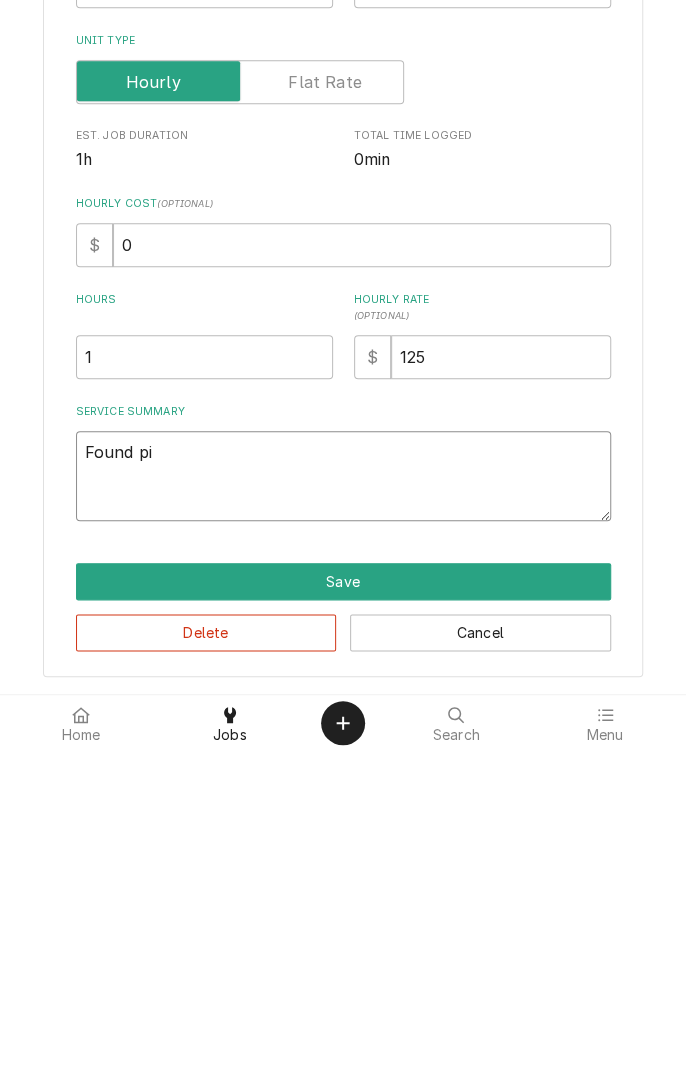type on "x" 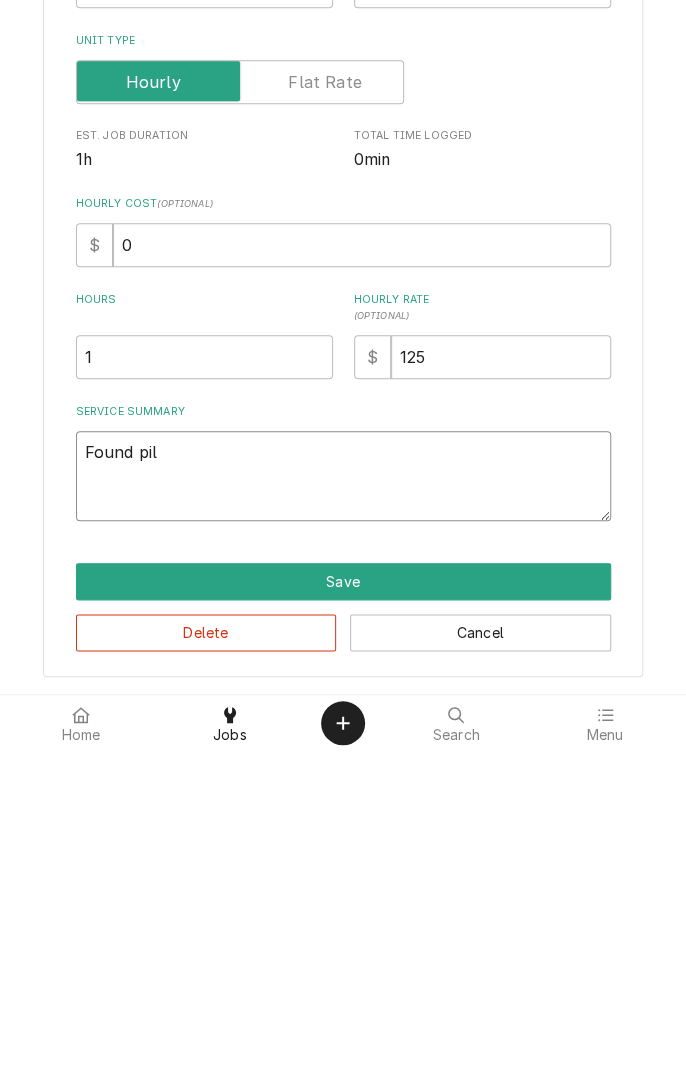 type on "x" 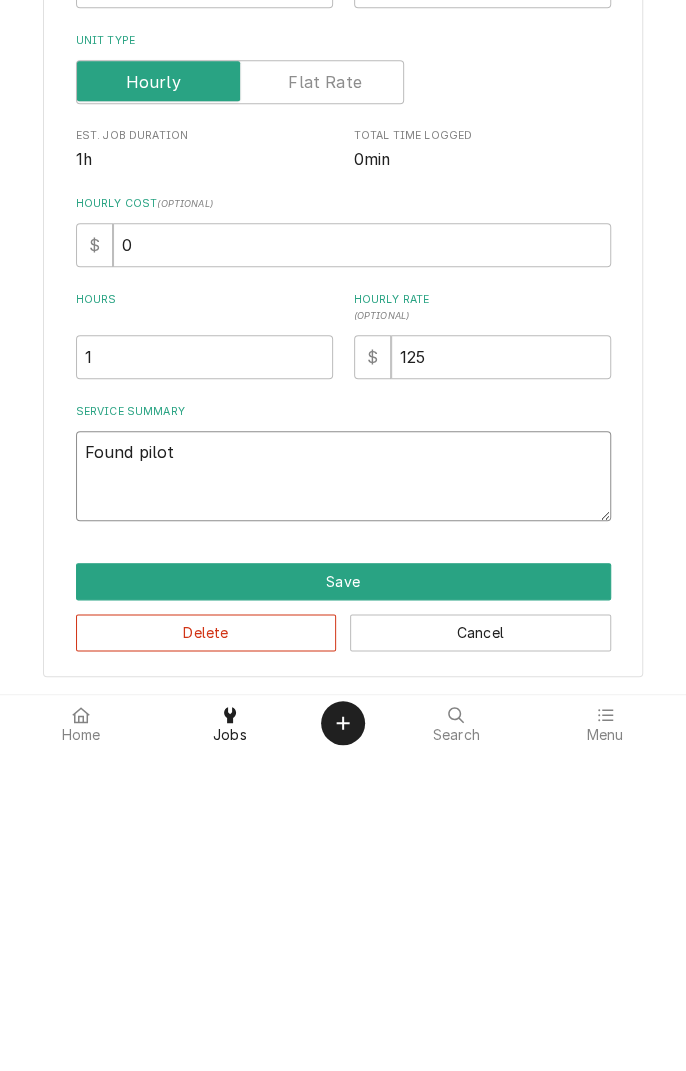 type on "x" 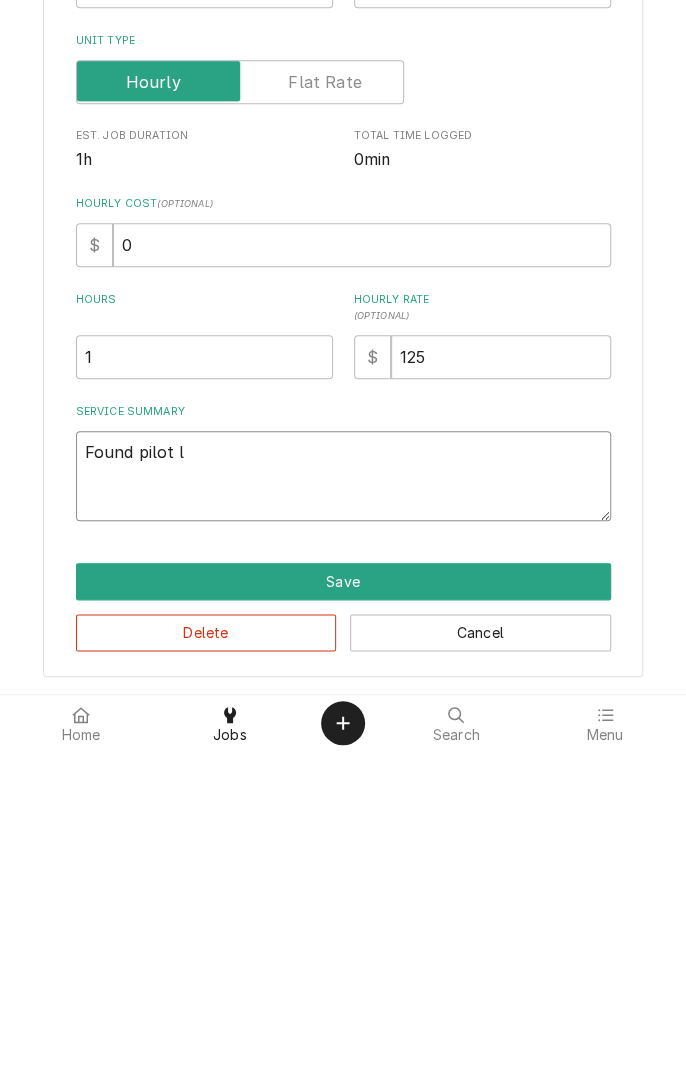 type on "x" 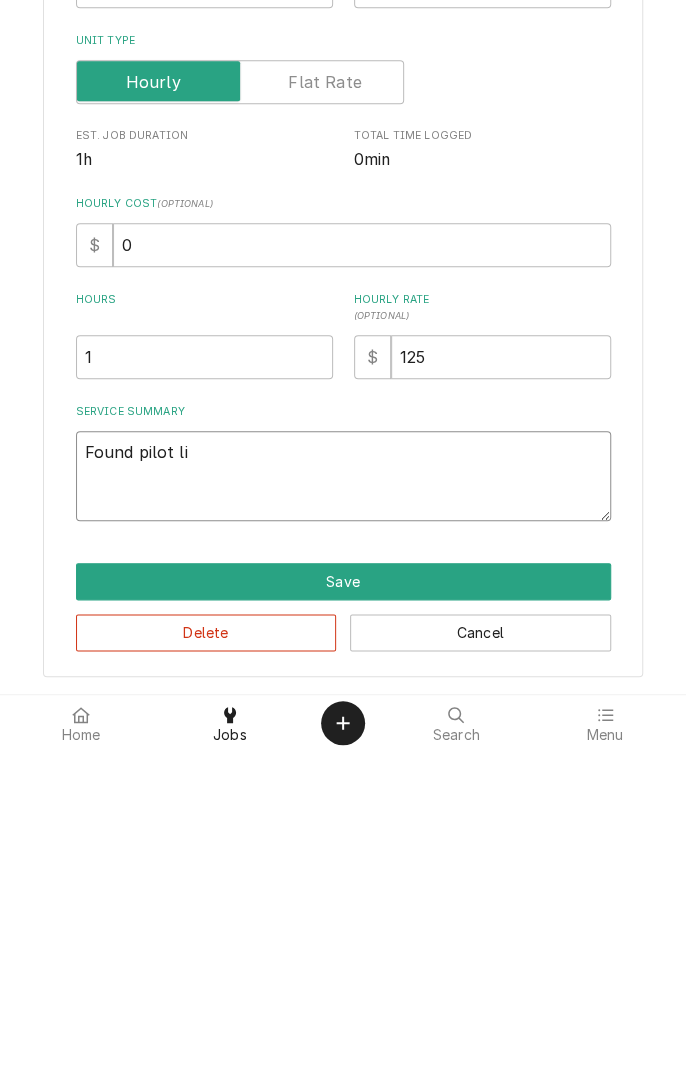 type on "x" 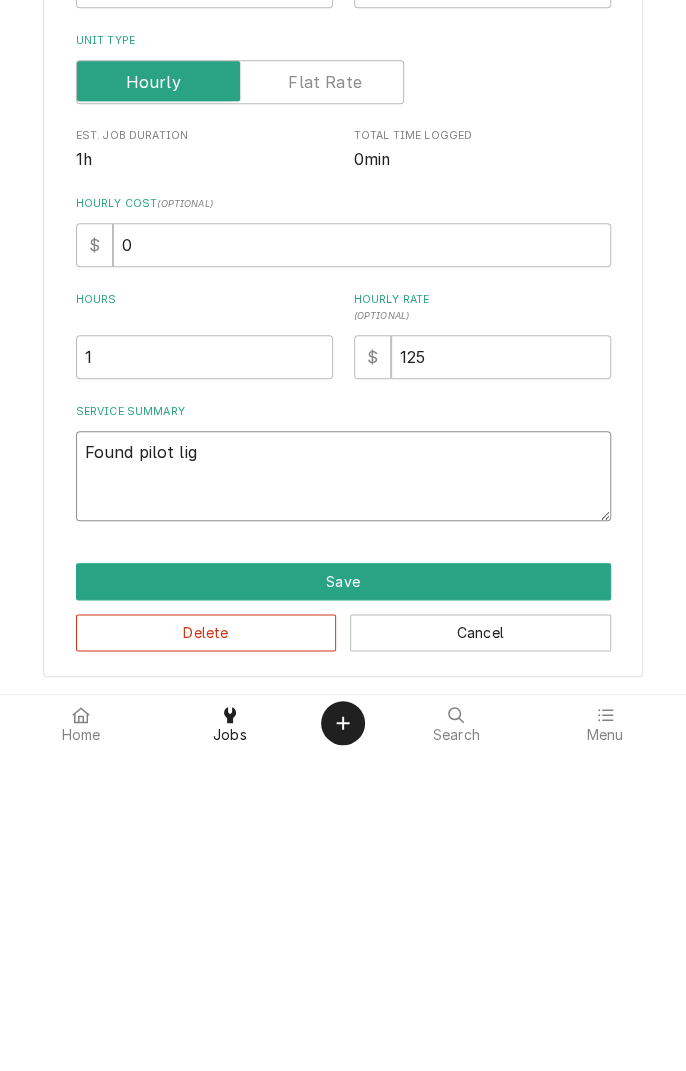type on "x" 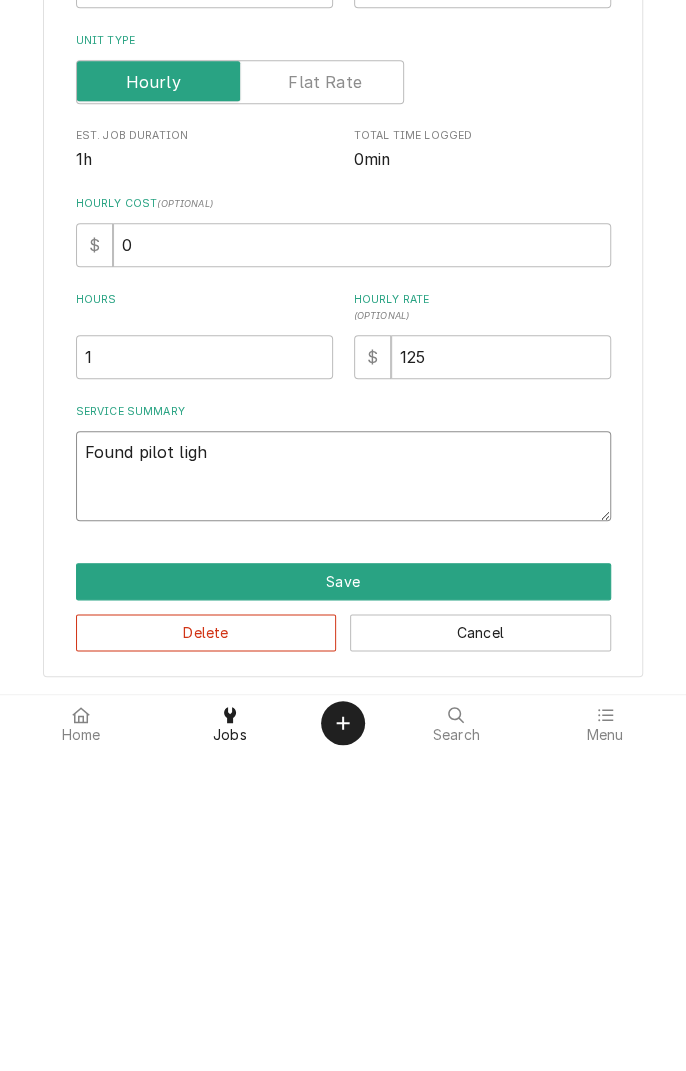 type on "x" 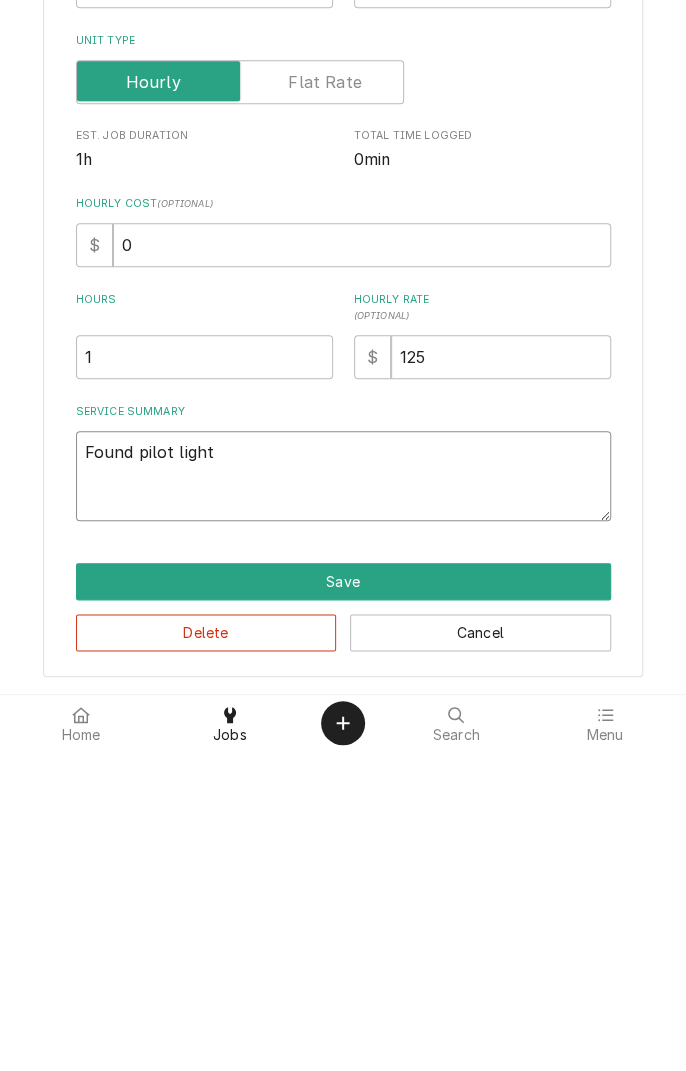 type on "x" 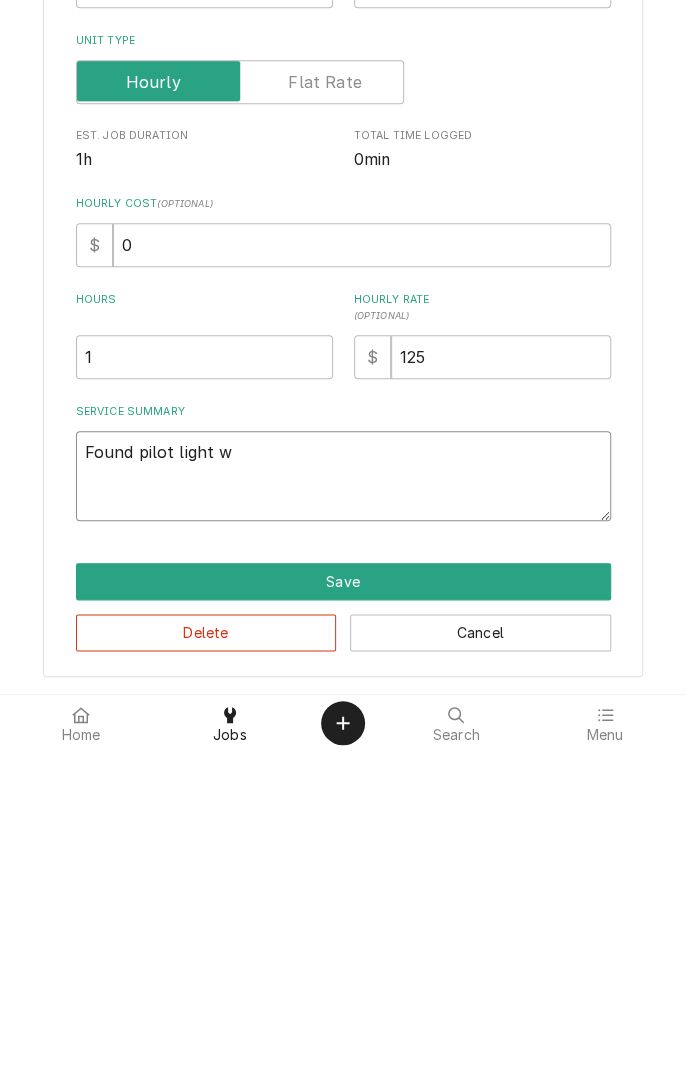 type on "x" 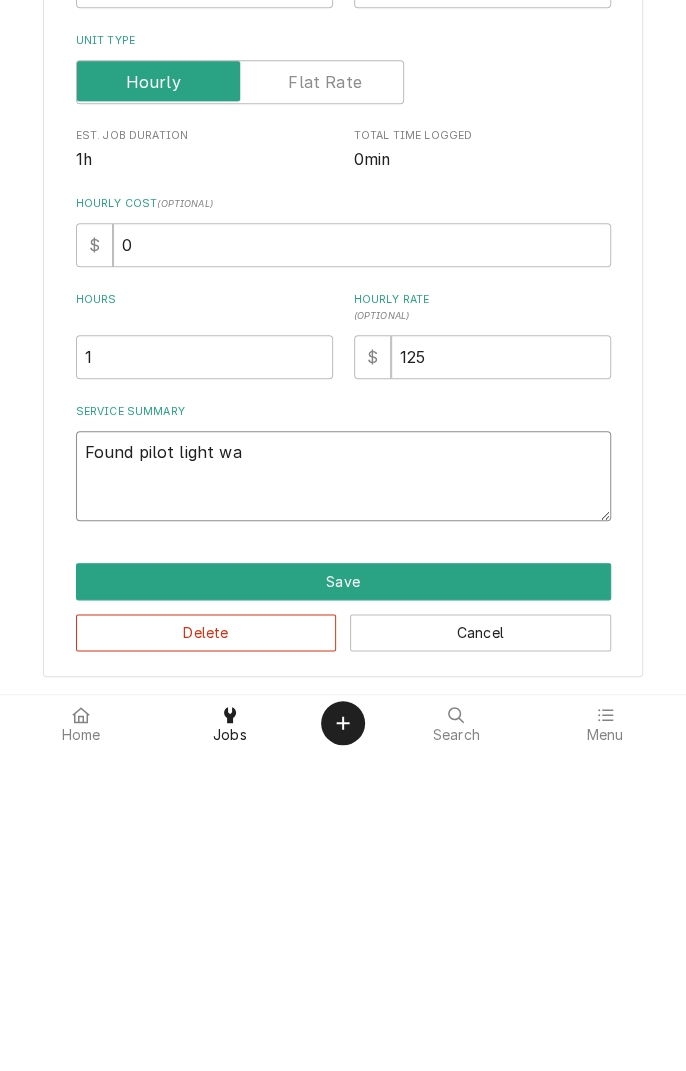 type on "x" 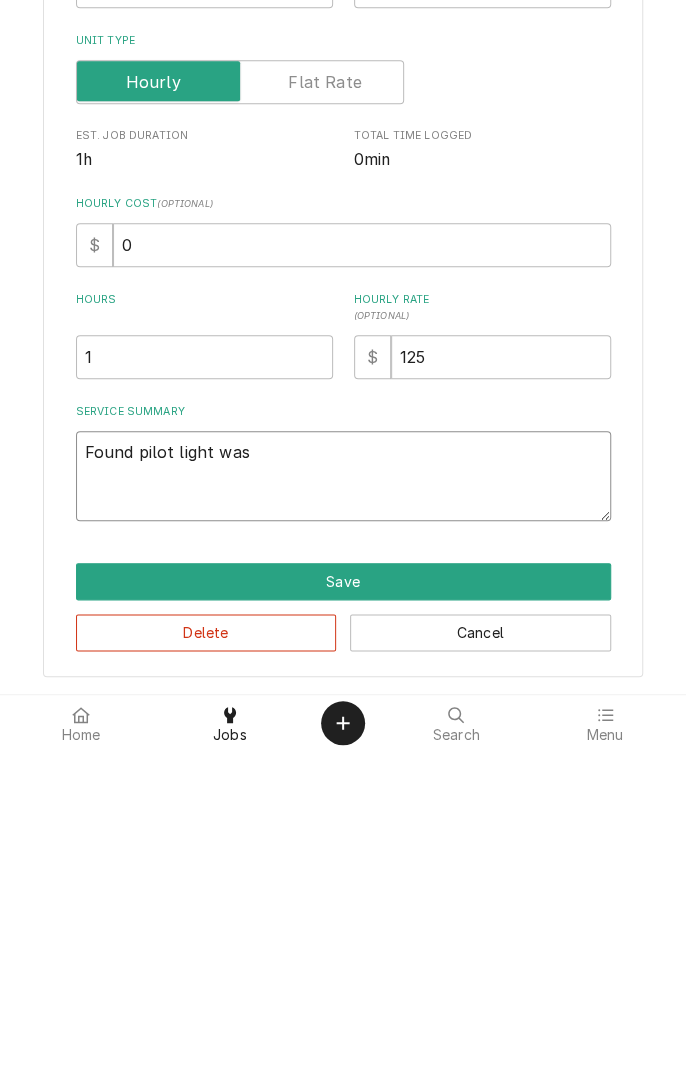 type on "x" 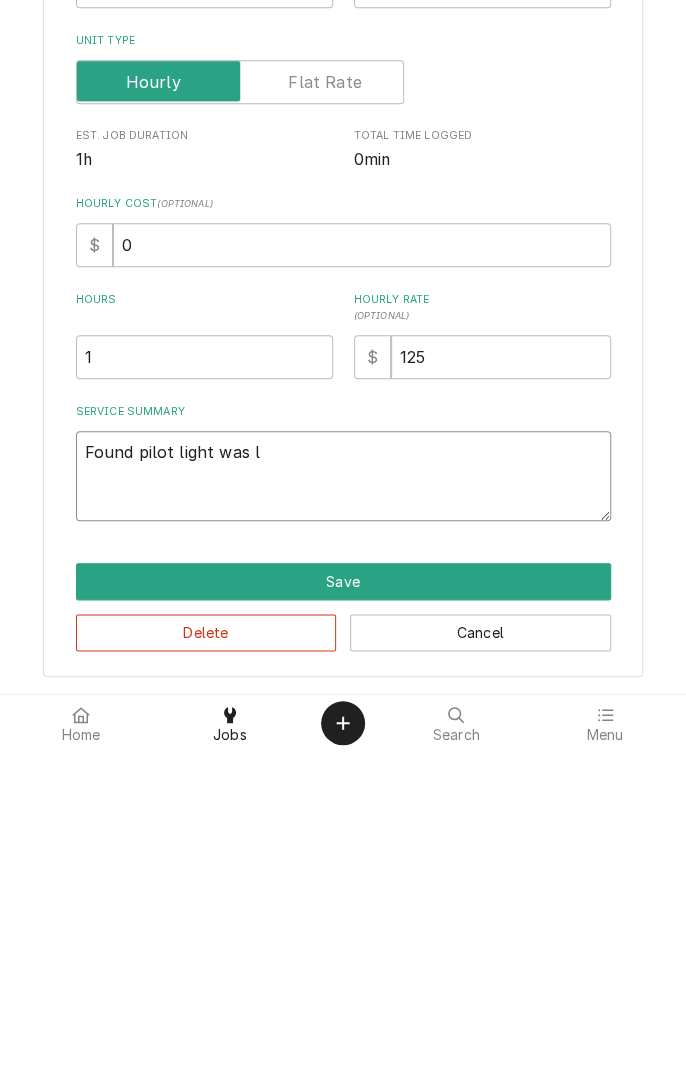 type on "x" 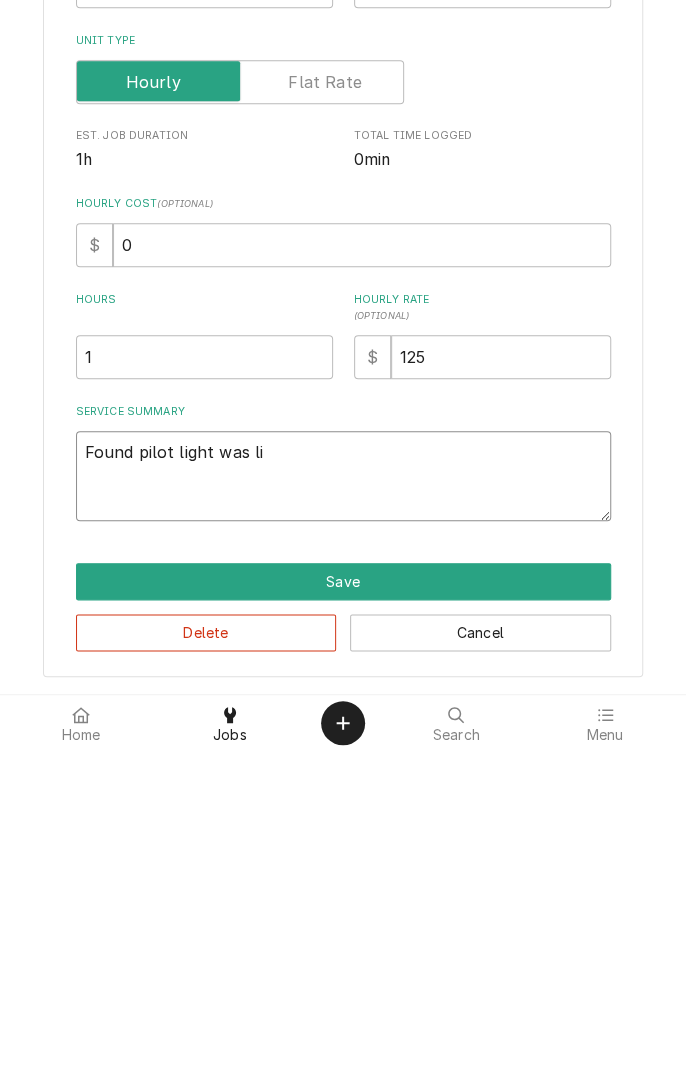 type on "x" 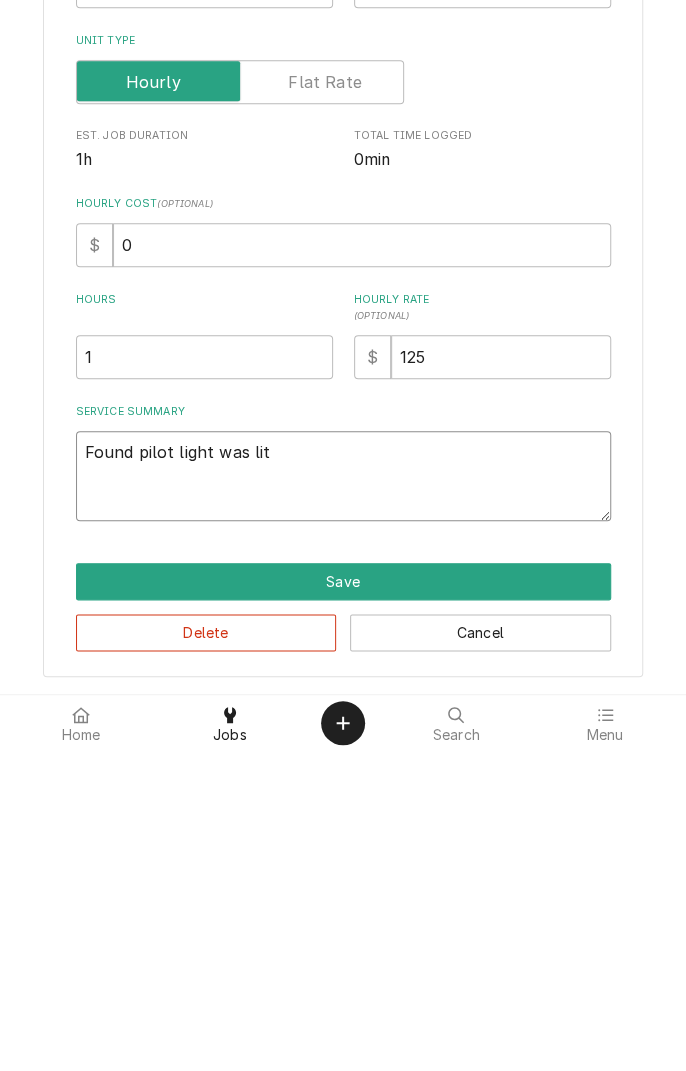 type on "x" 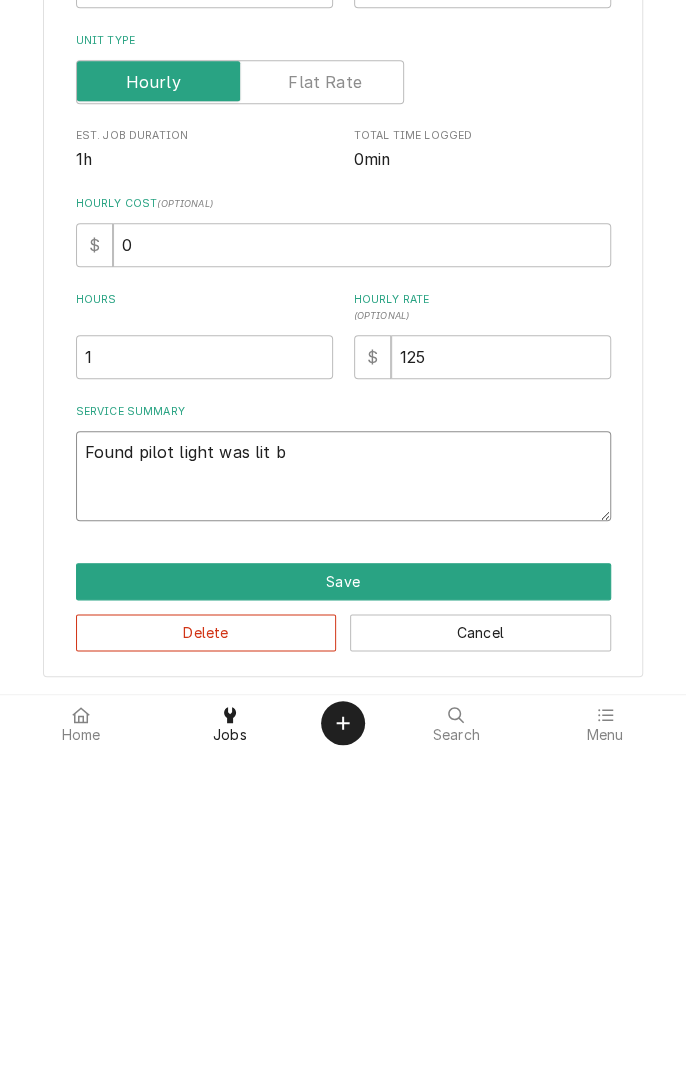type on "x" 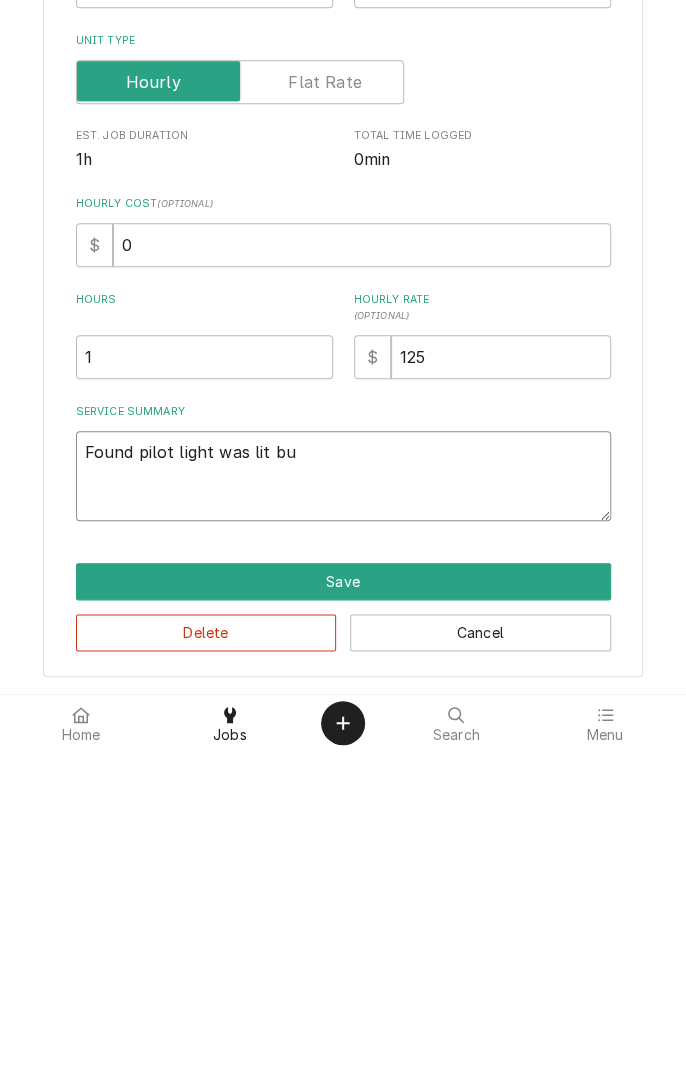 type on "x" 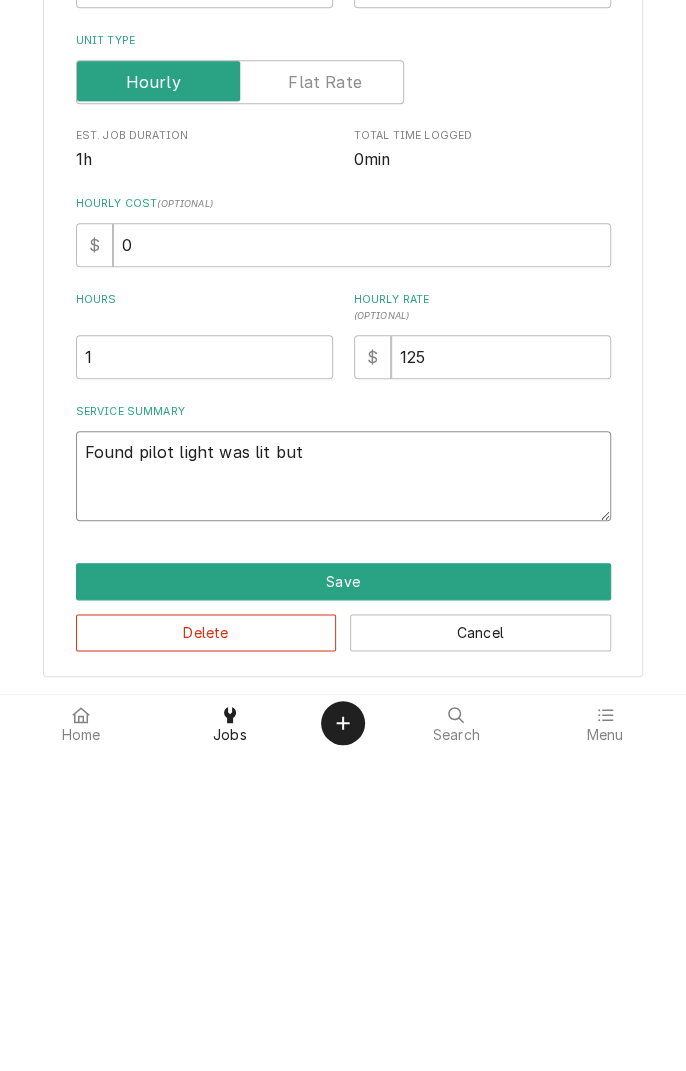 type on "x" 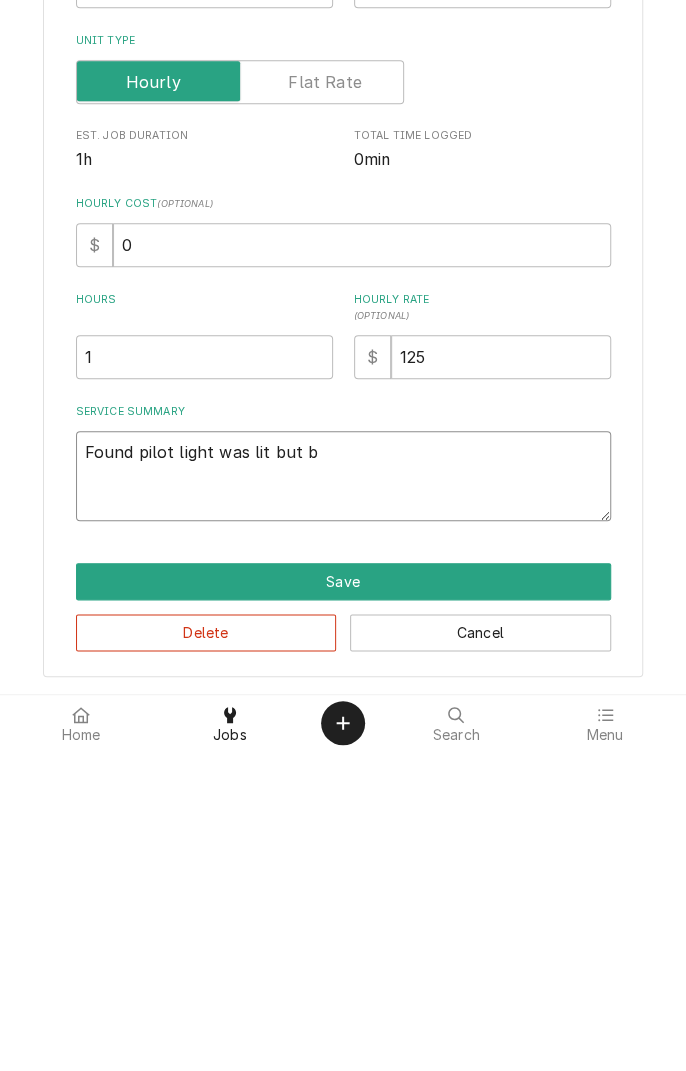 type on "x" 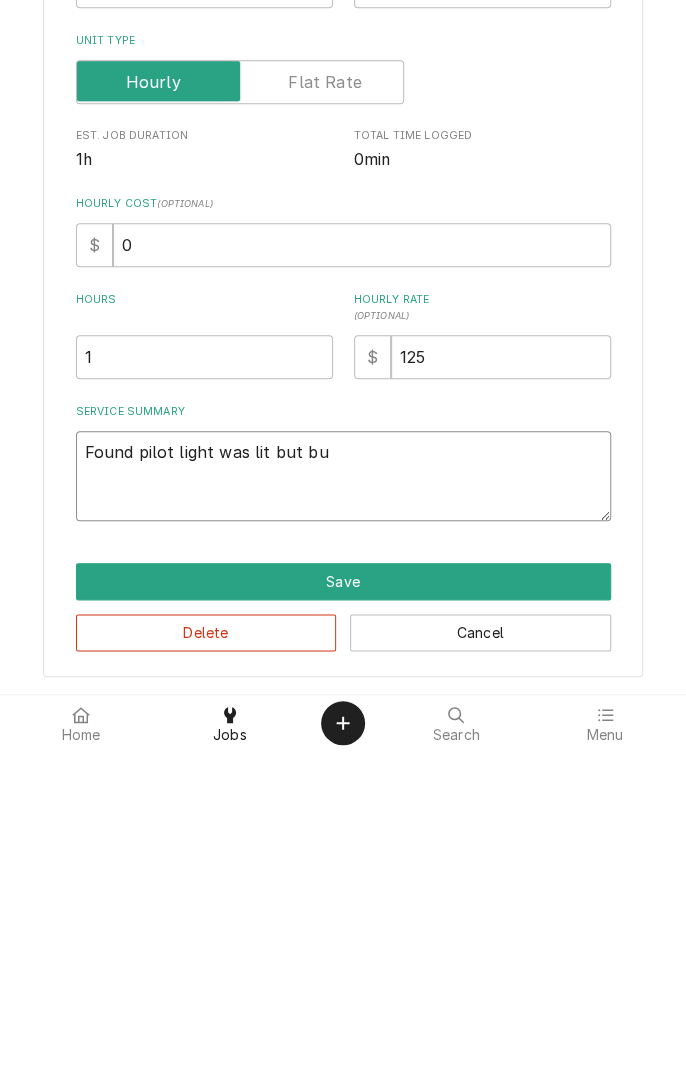type on "x" 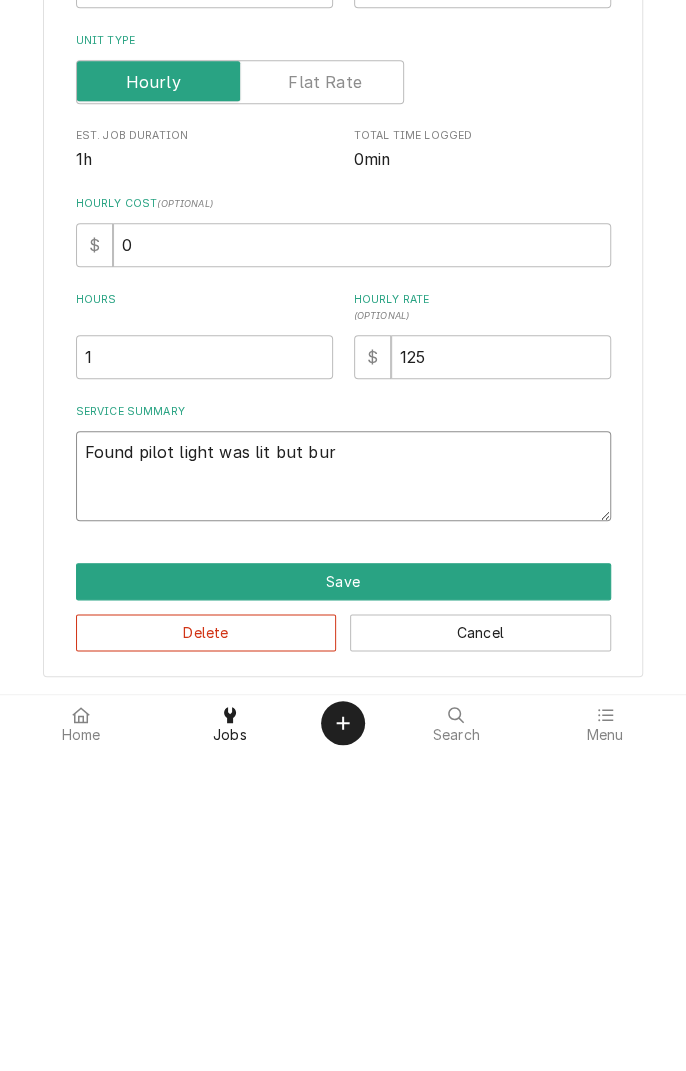 type on "x" 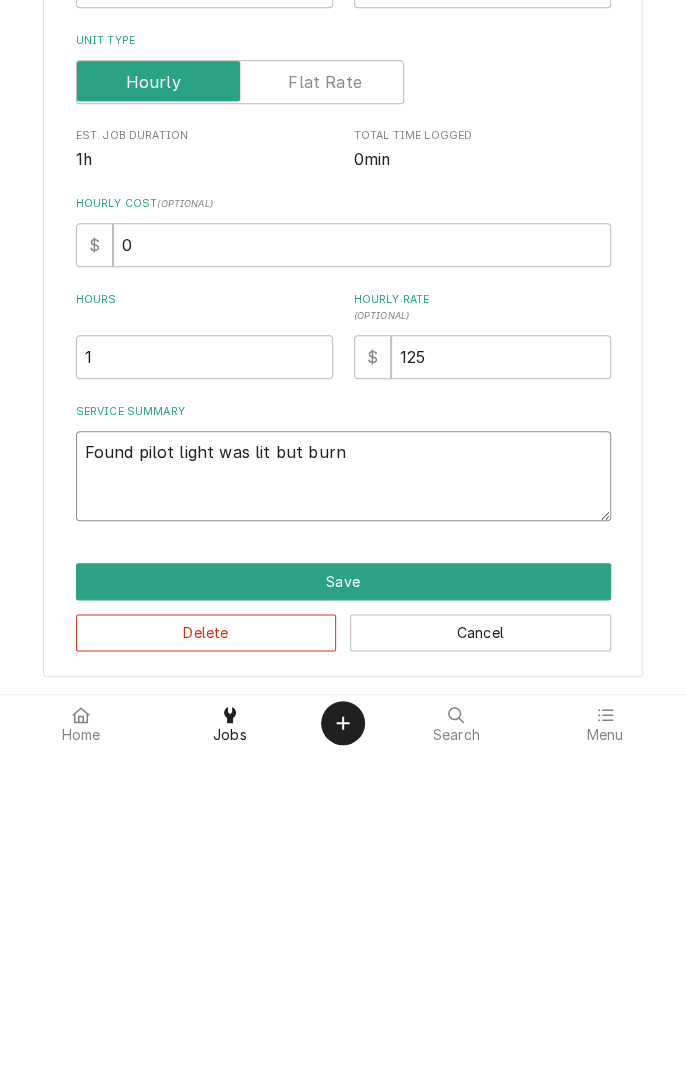 type on "x" 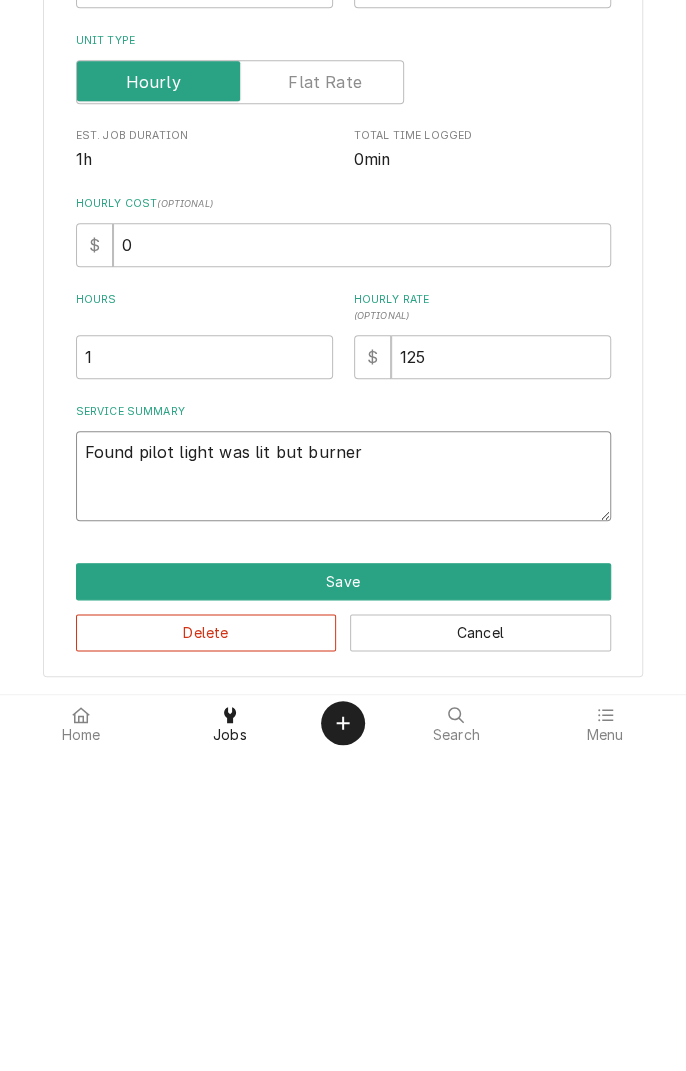 type on "x" 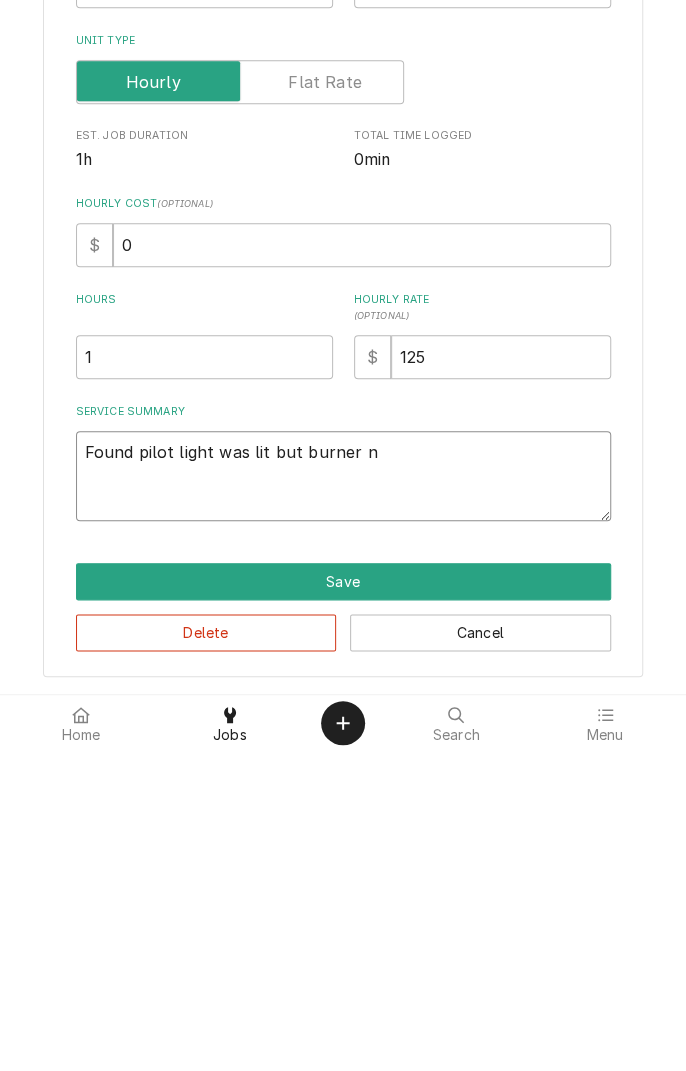 type on "x" 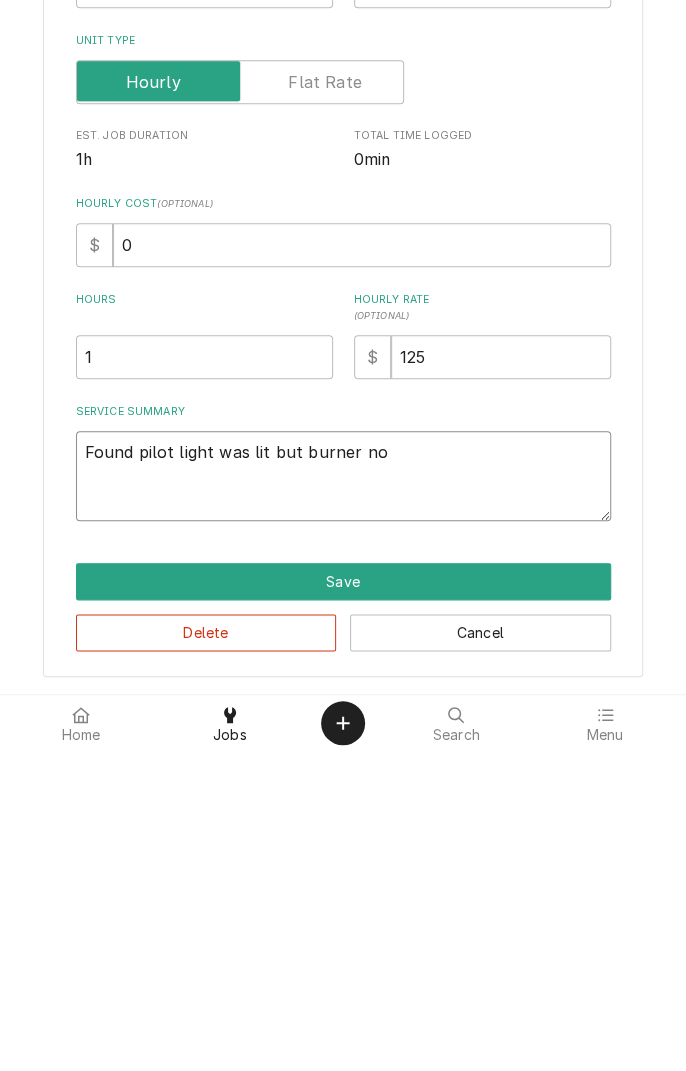 type on "x" 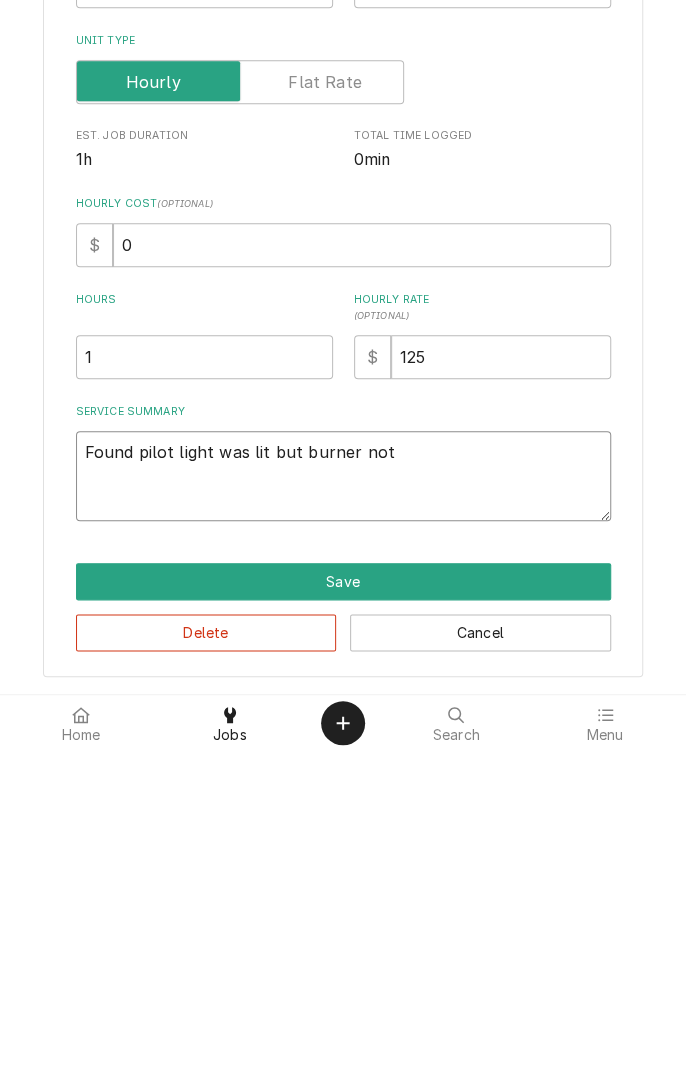 type on "x" 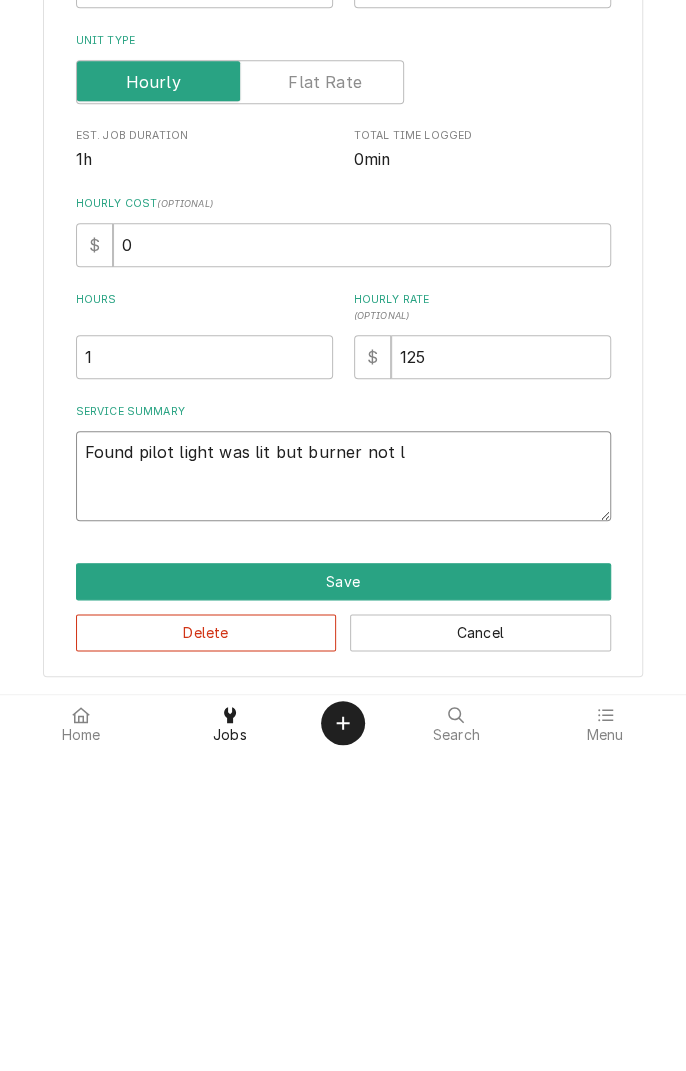 type on "x" 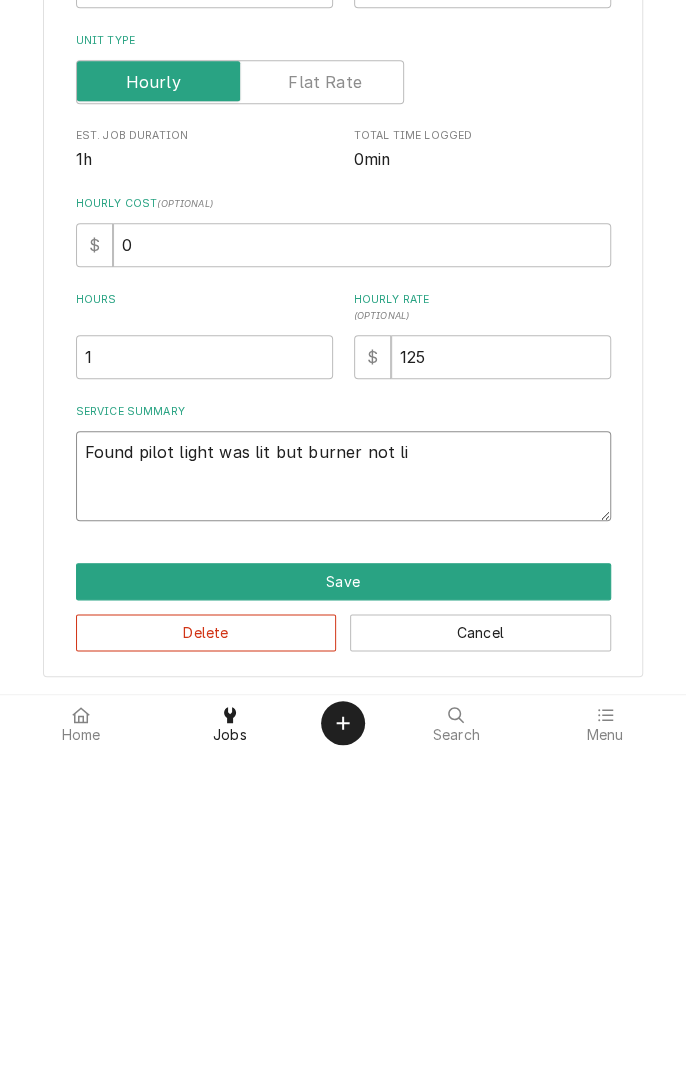 type on "x" 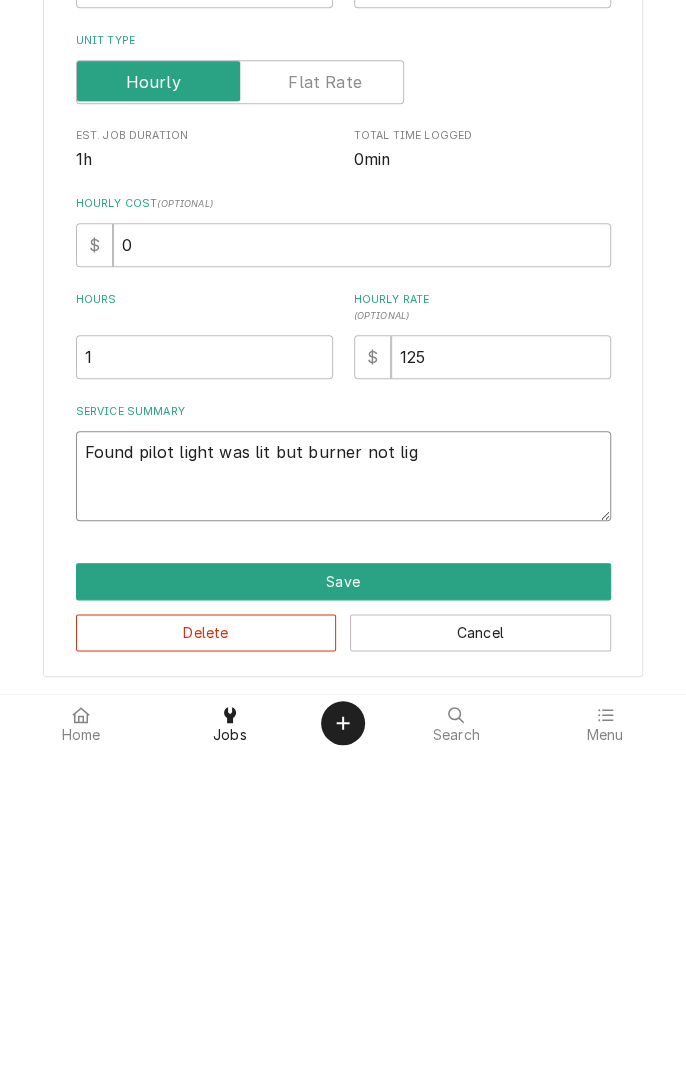 type on "x" 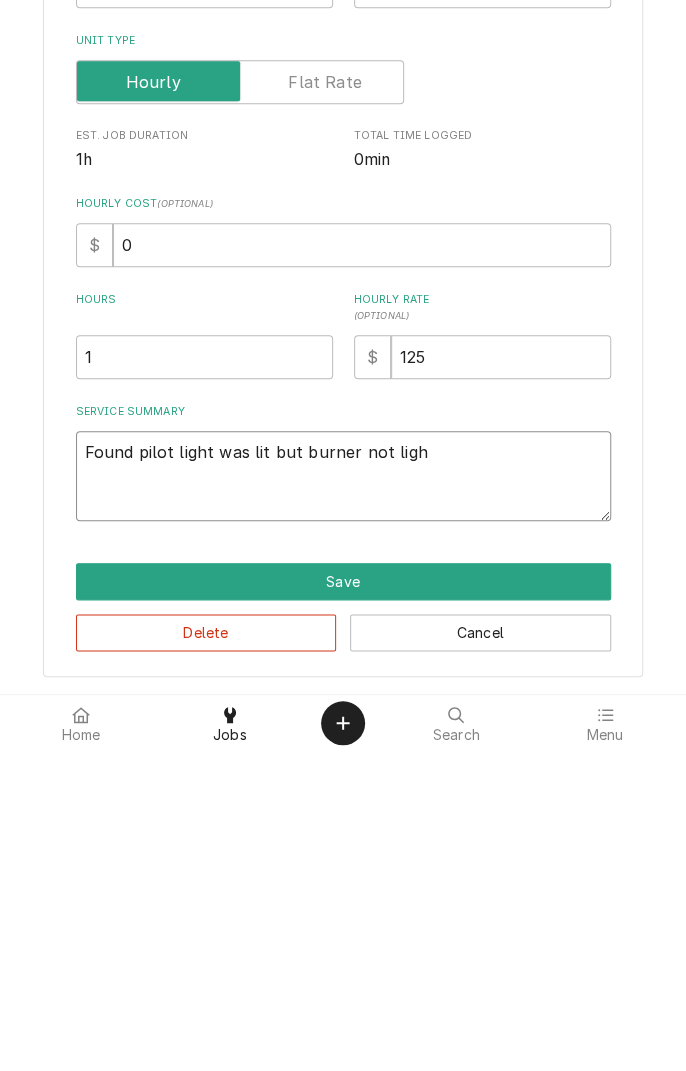 type on "x" 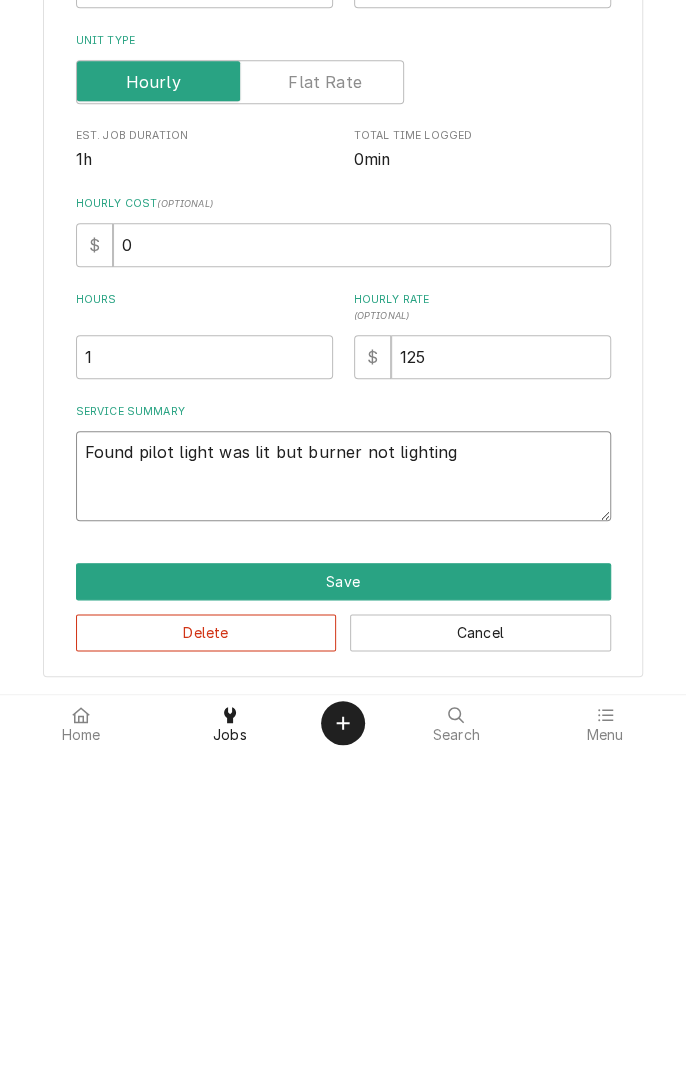 type on "x" 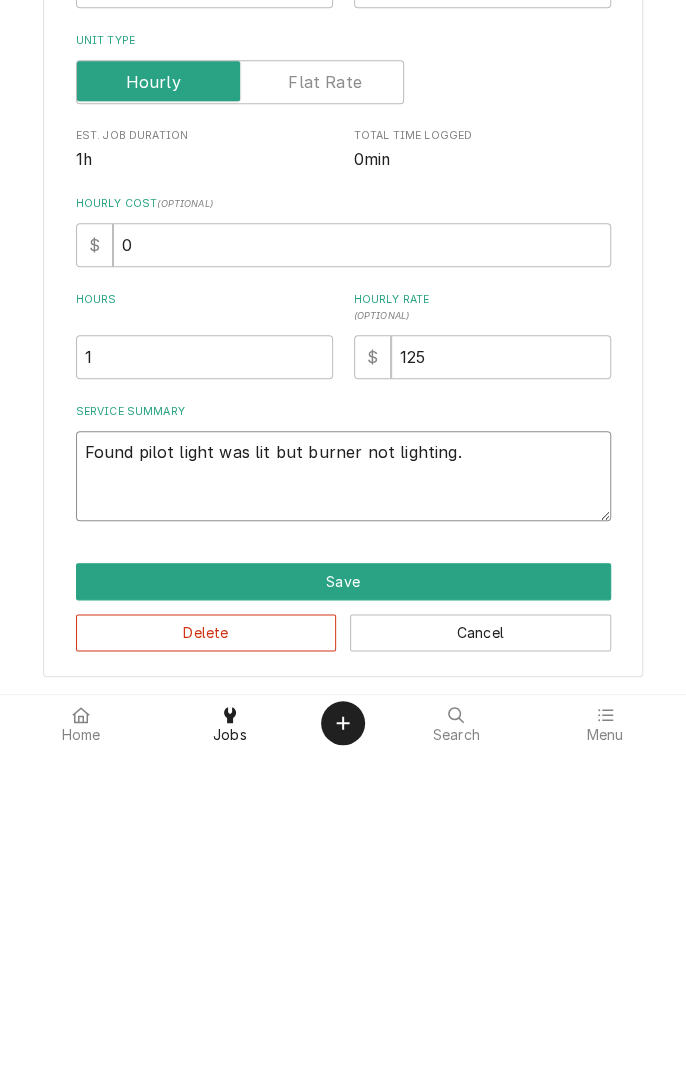 type on "x" 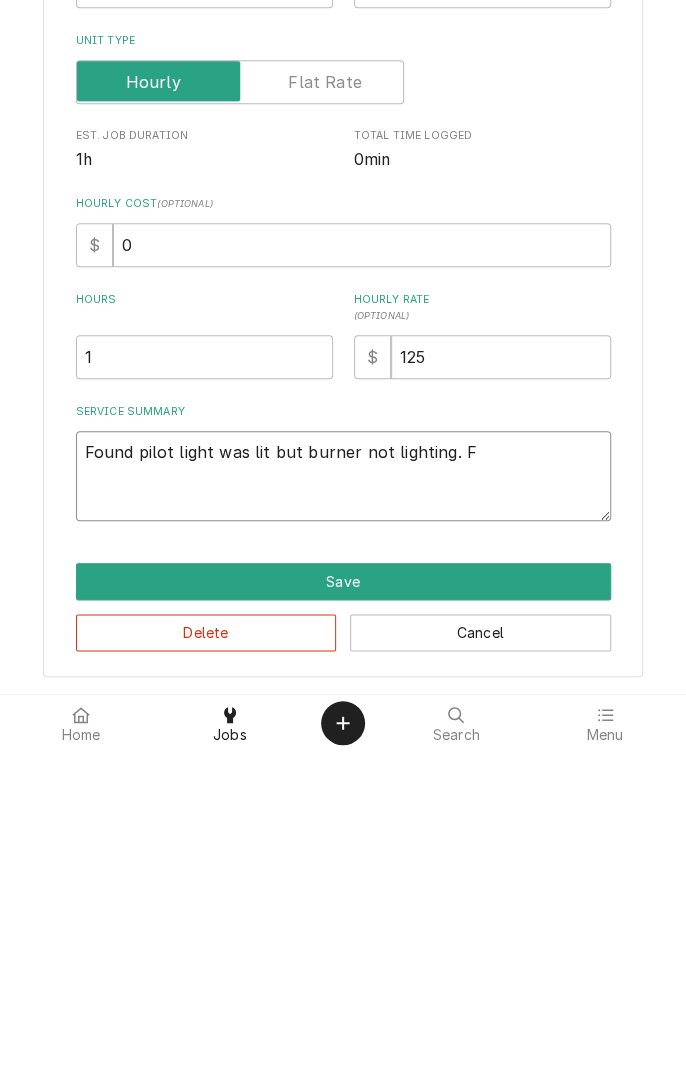 type on "x" 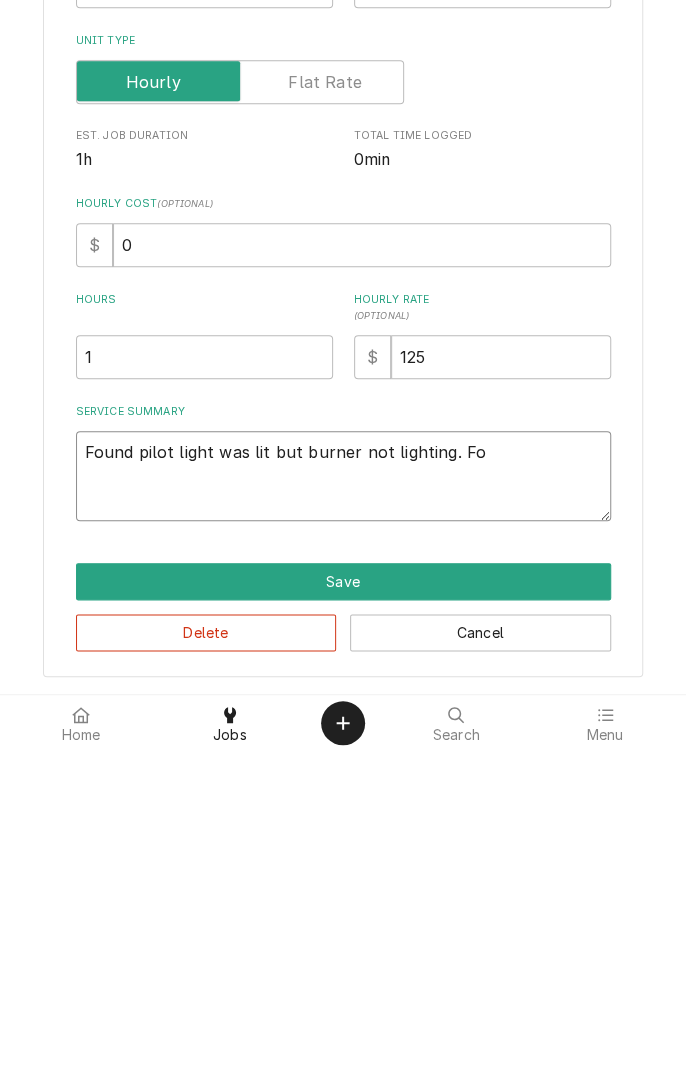 type on "x" 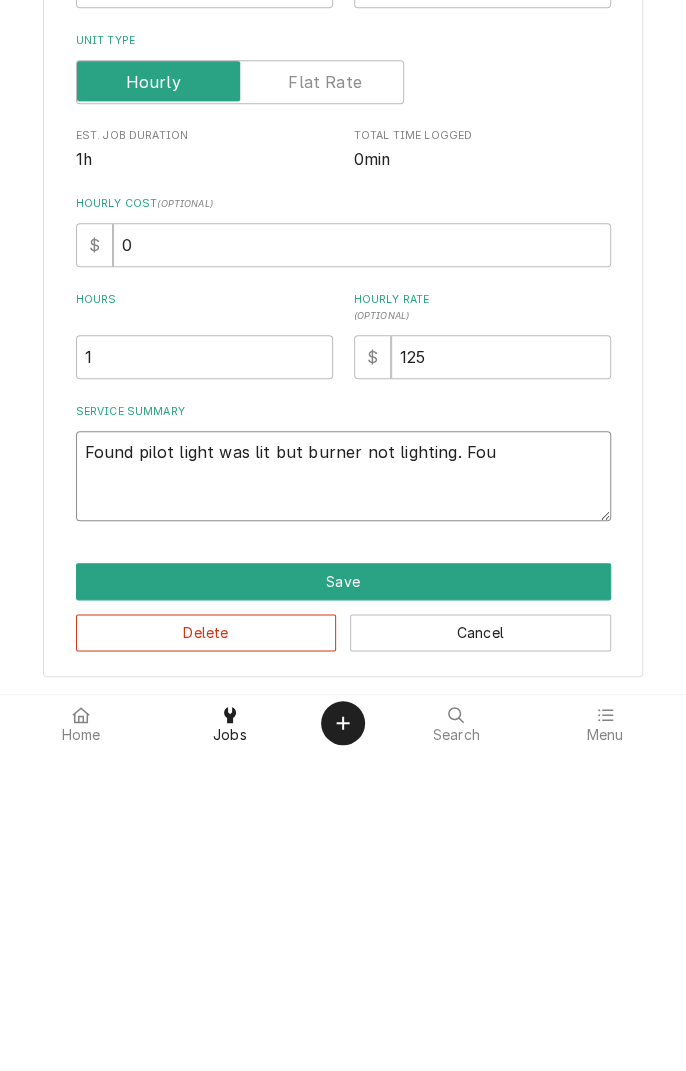 type on "x" 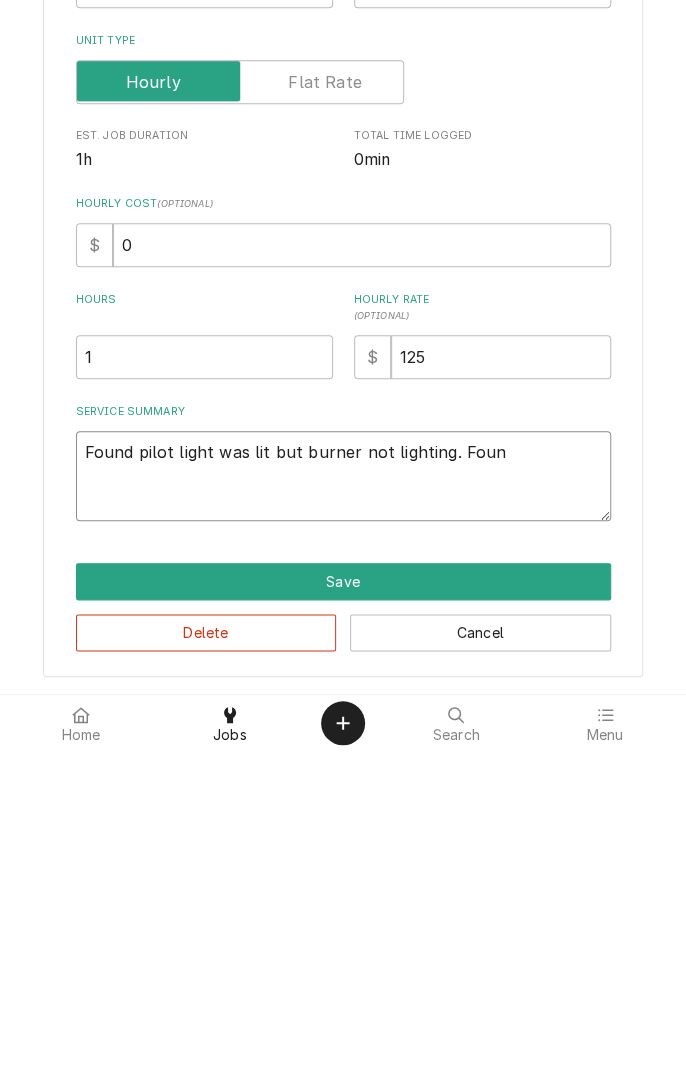 type on "x" 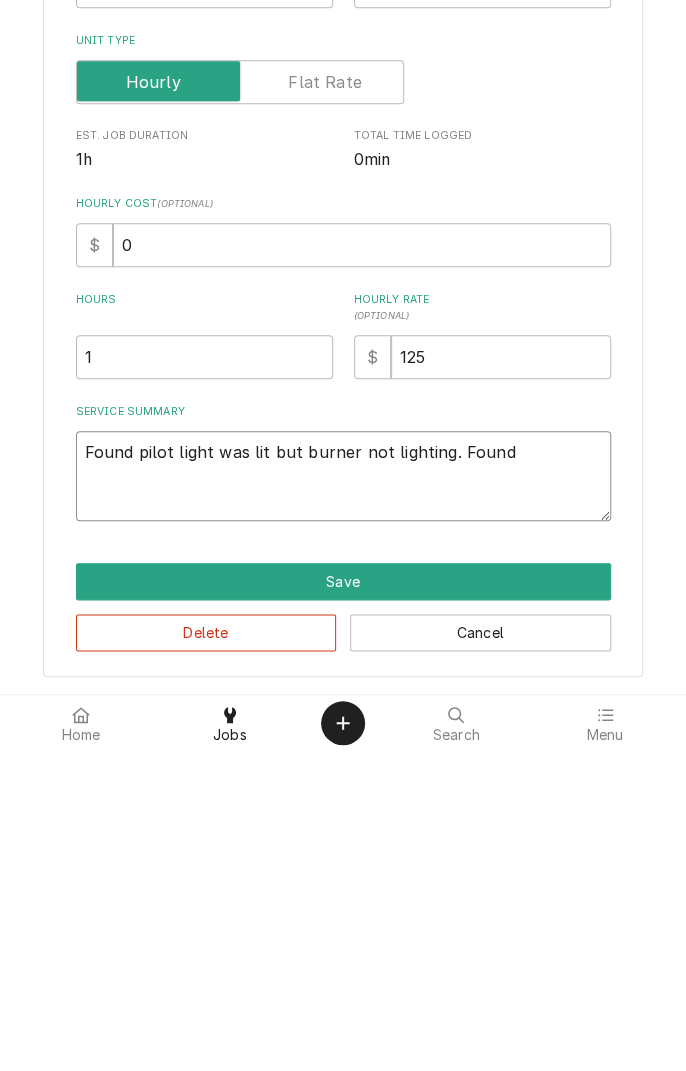 type on "x" 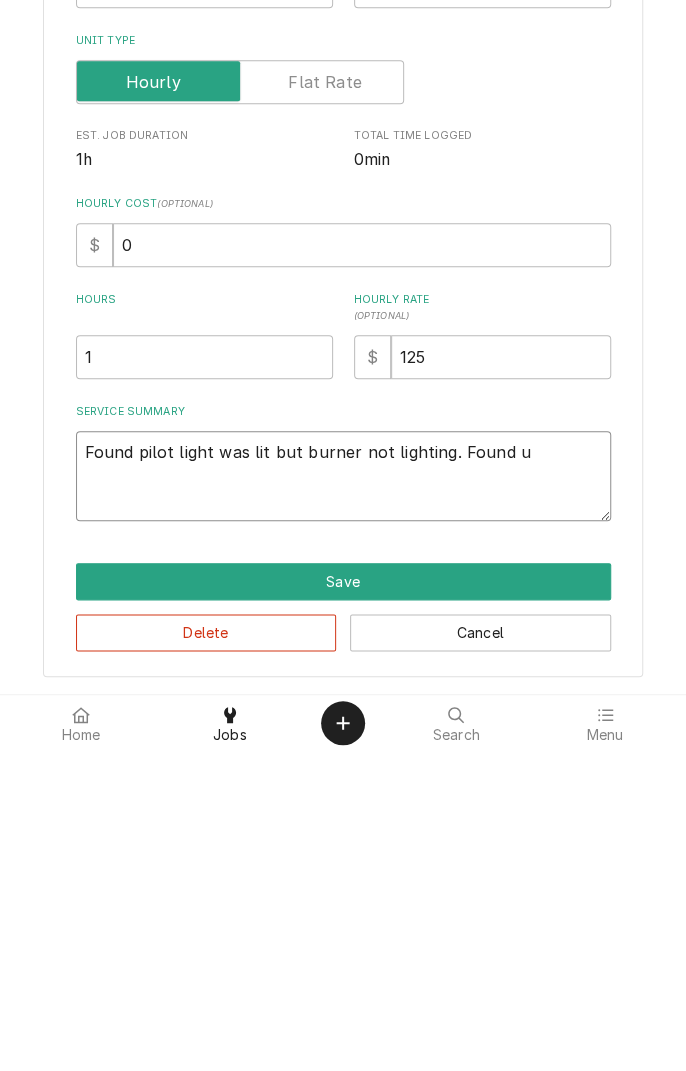 type on "x" 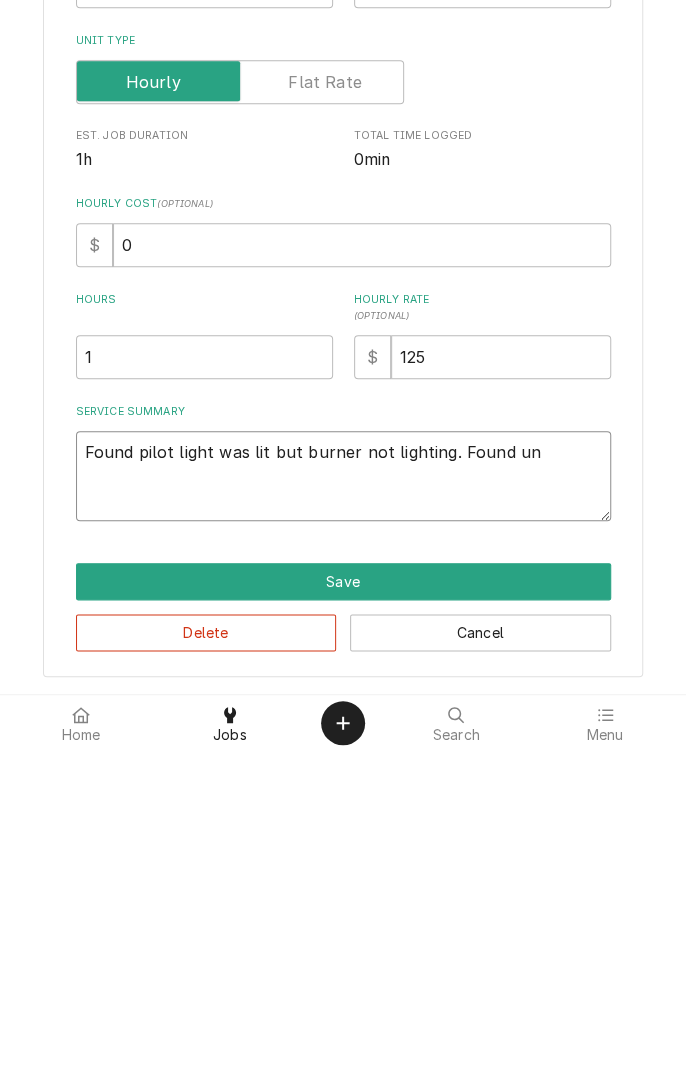 type on "x" 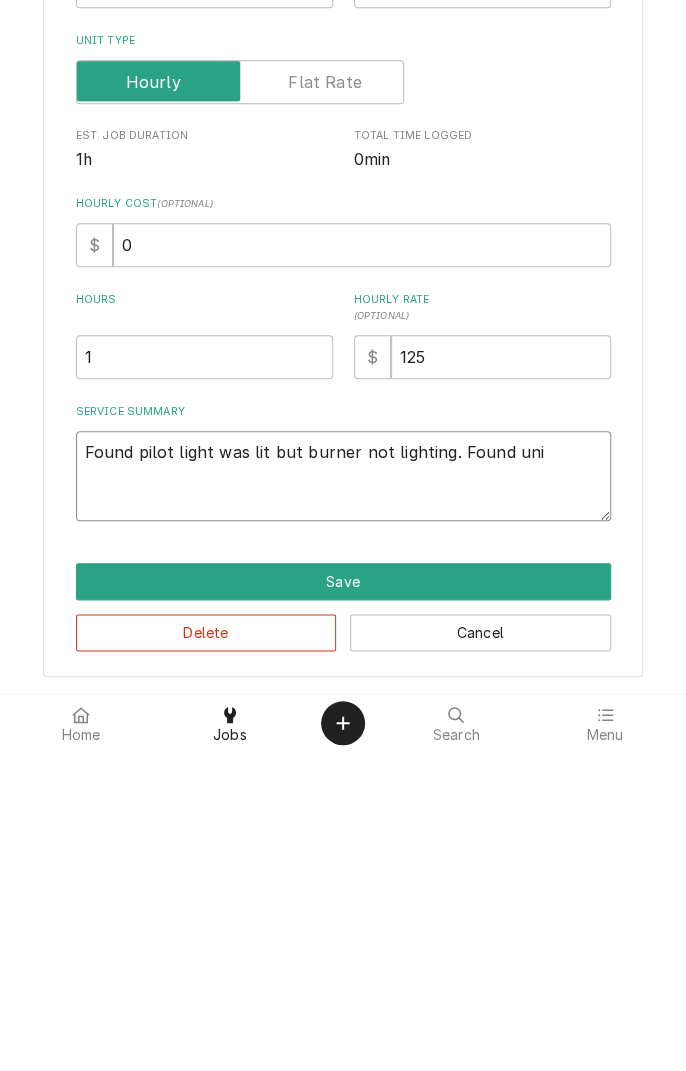 type on "x" 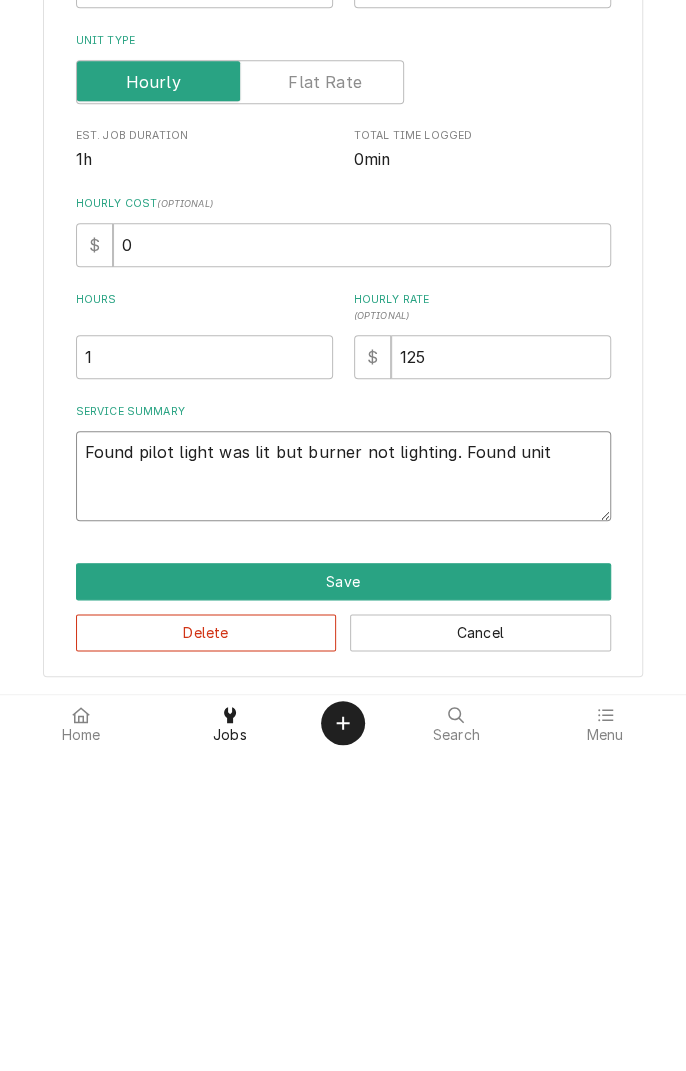 type on "x" 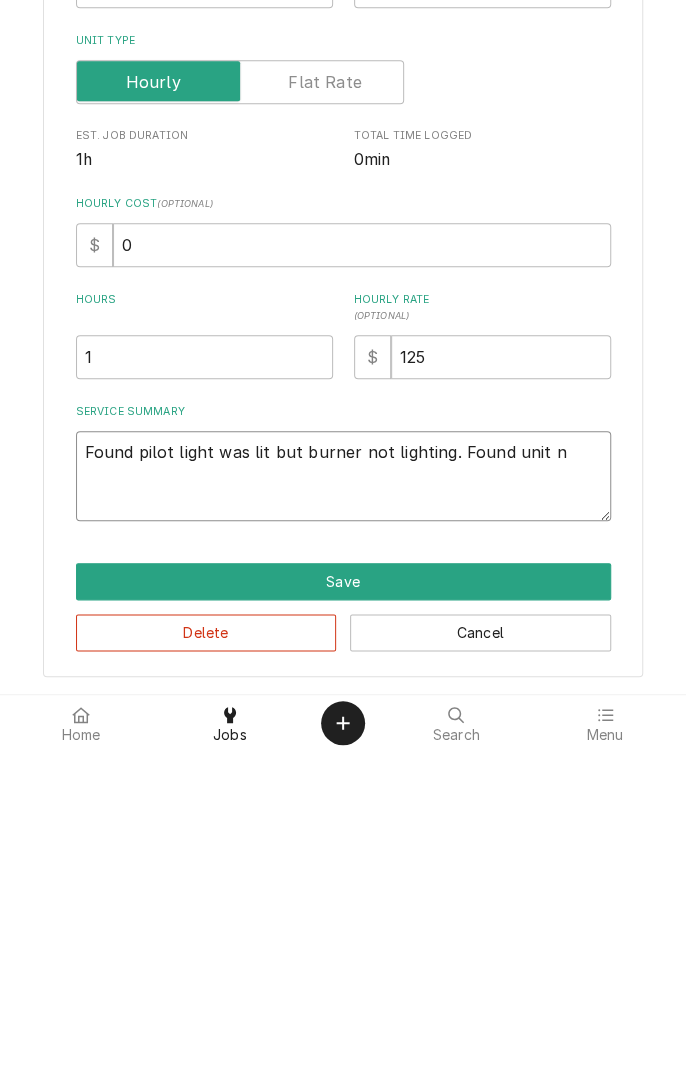 type on "x" 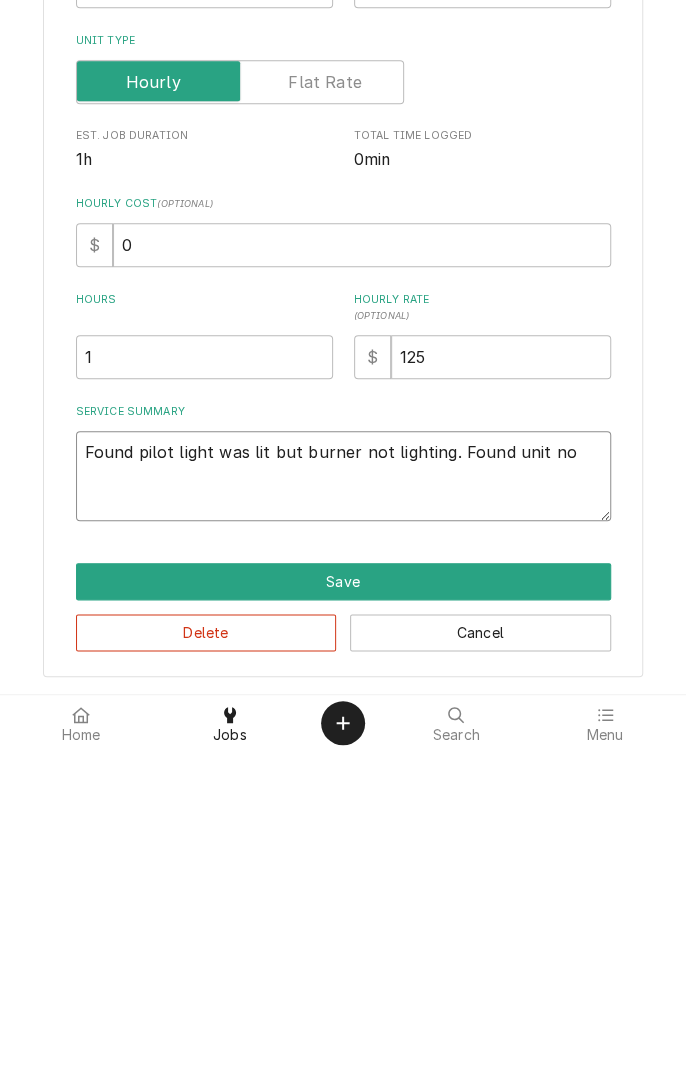 type on "x" 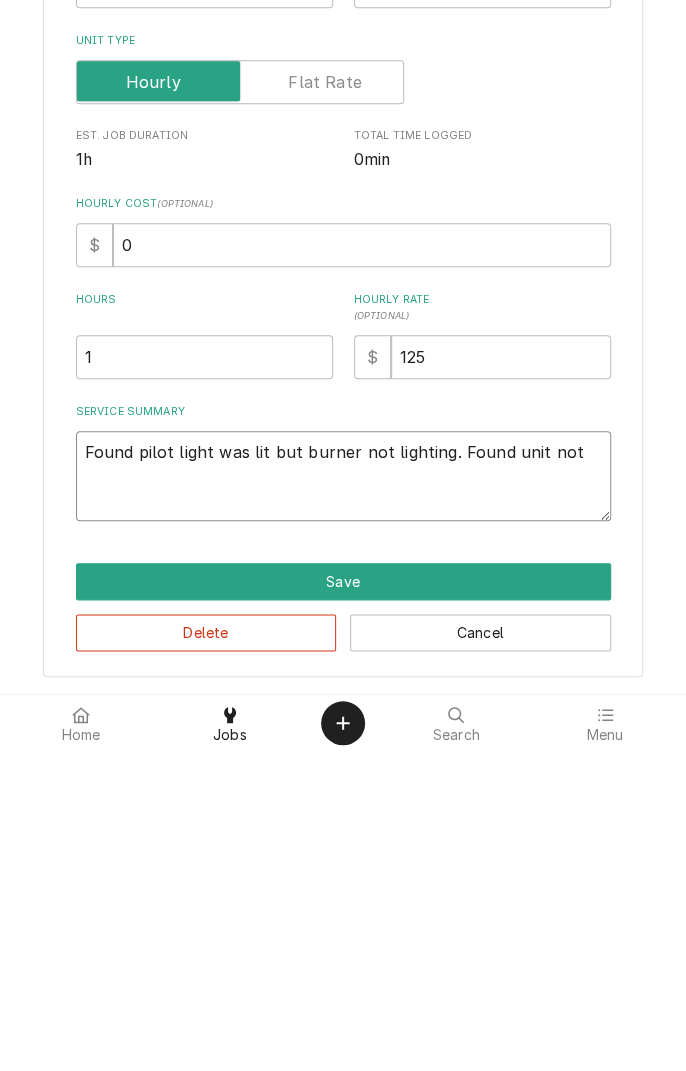type on "x" 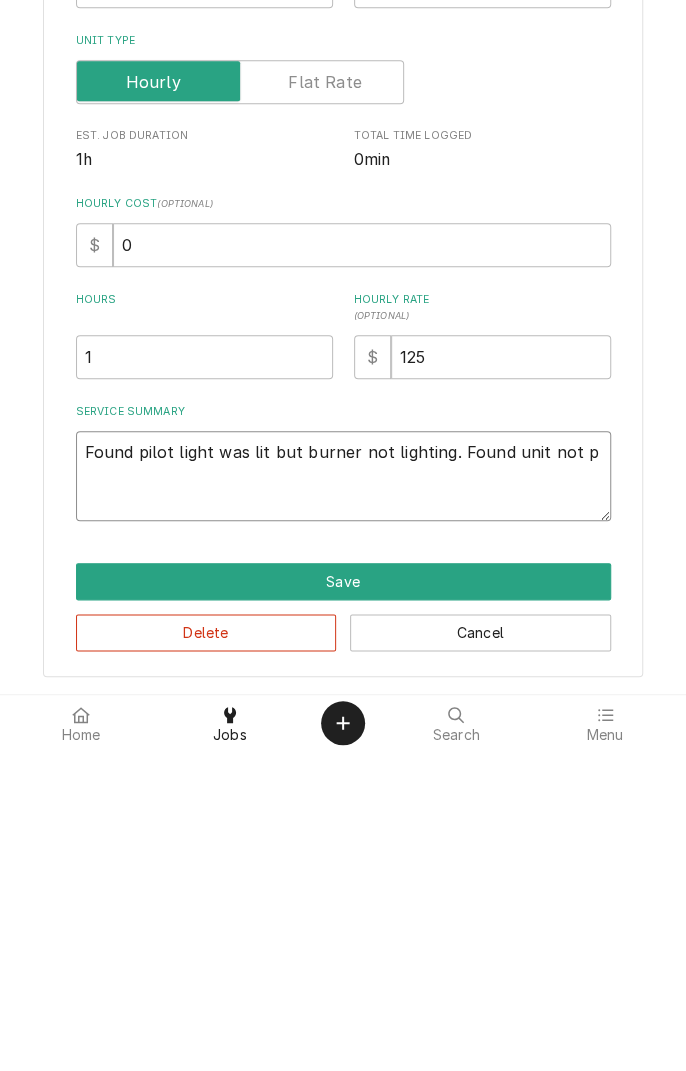 type on "x" 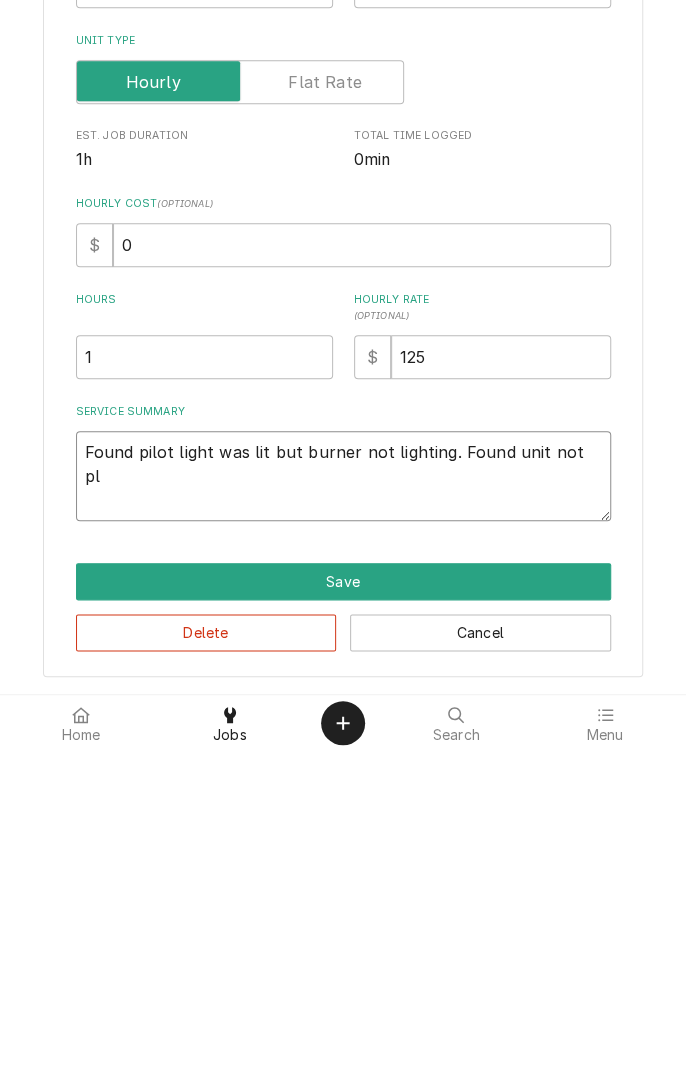 type on "x" 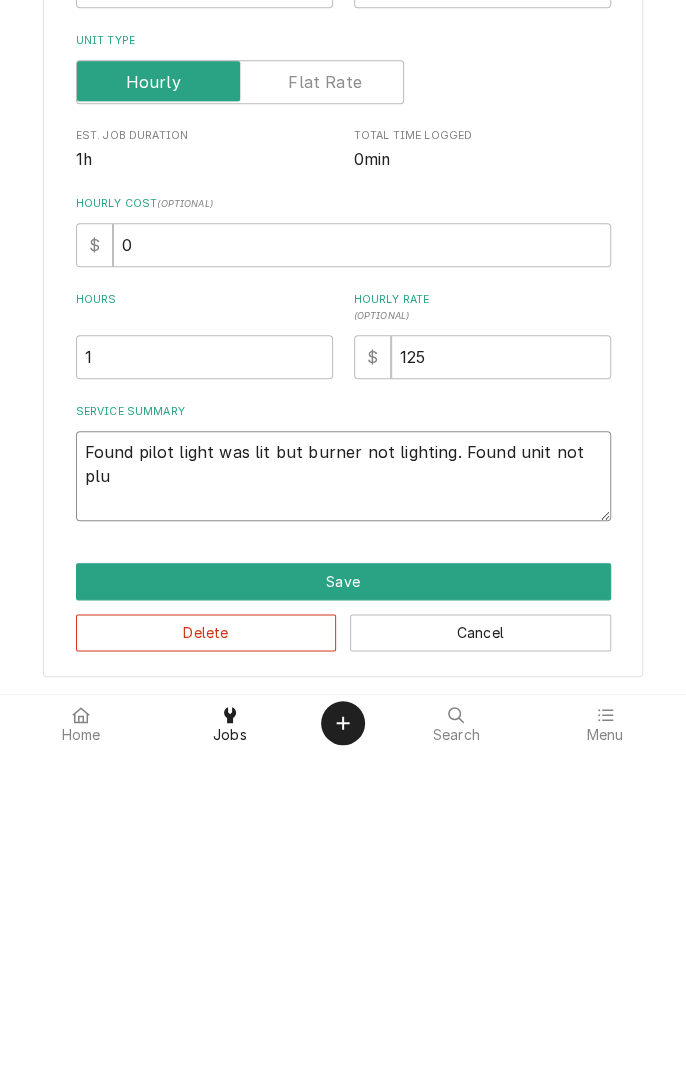 type on "x" 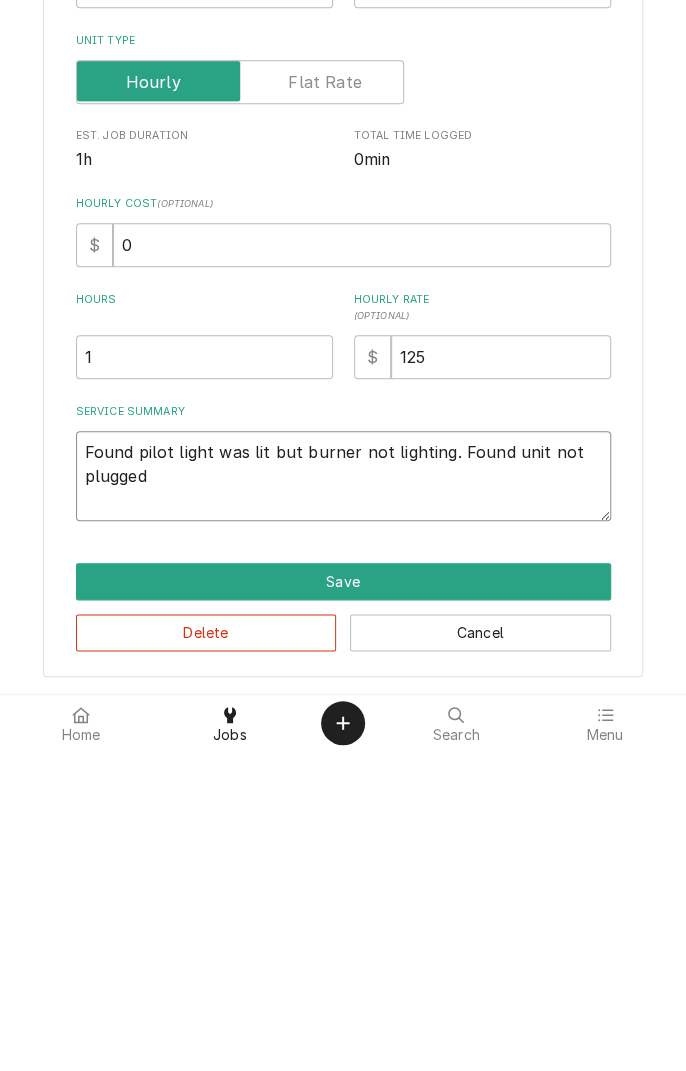 type on "x" 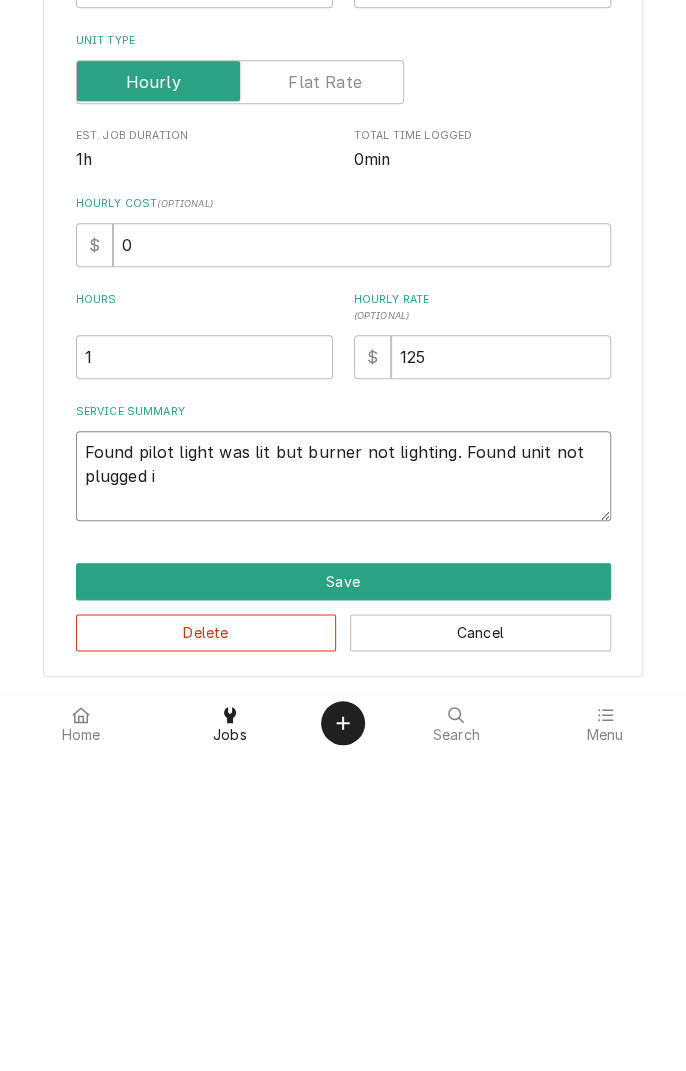 type on "x" 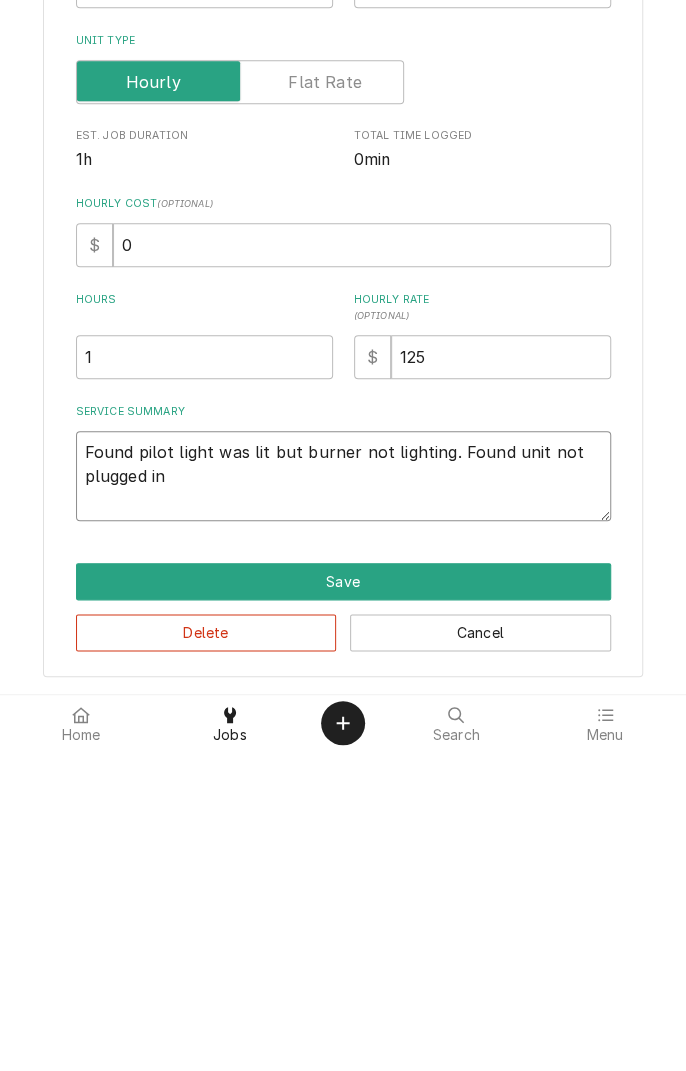 type on "x" 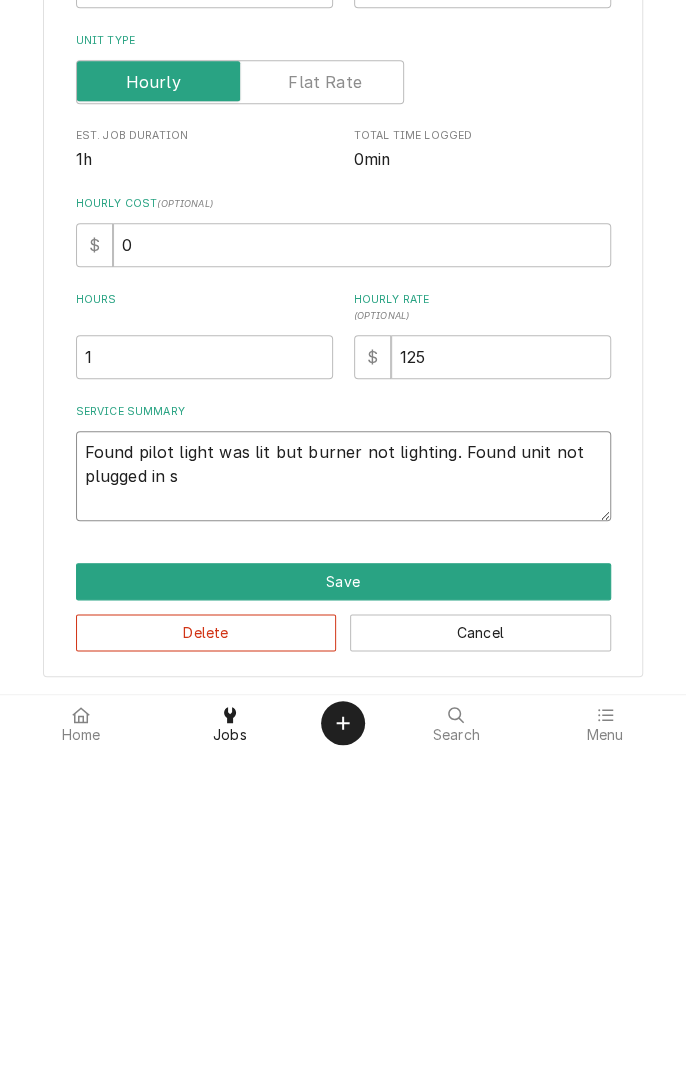 type on "x" 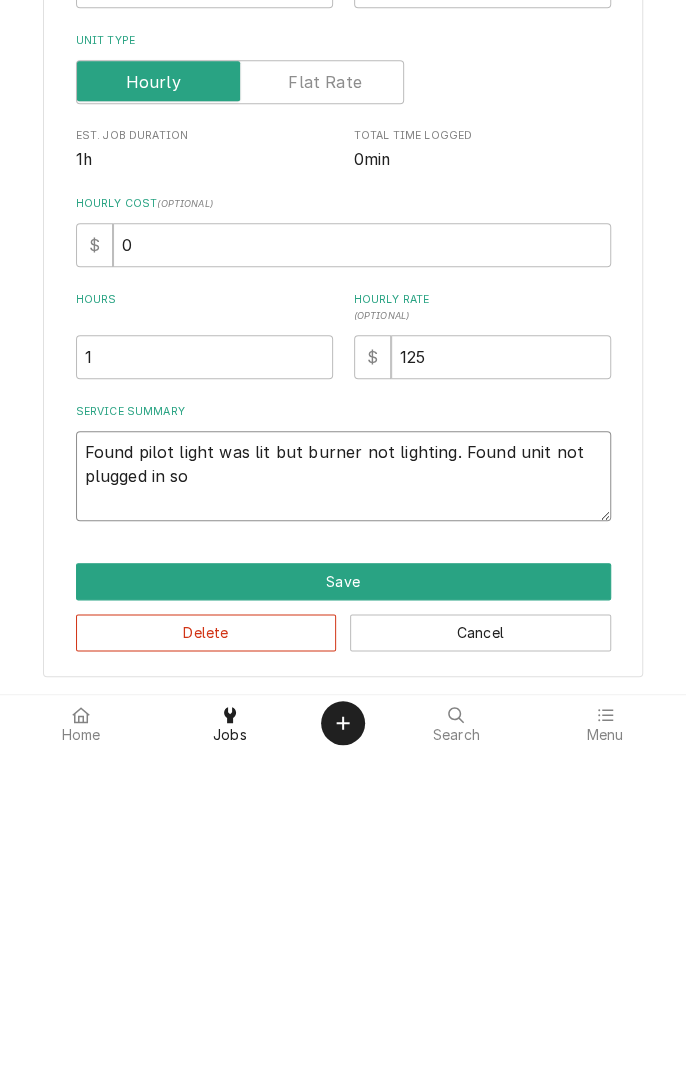 type on "x" 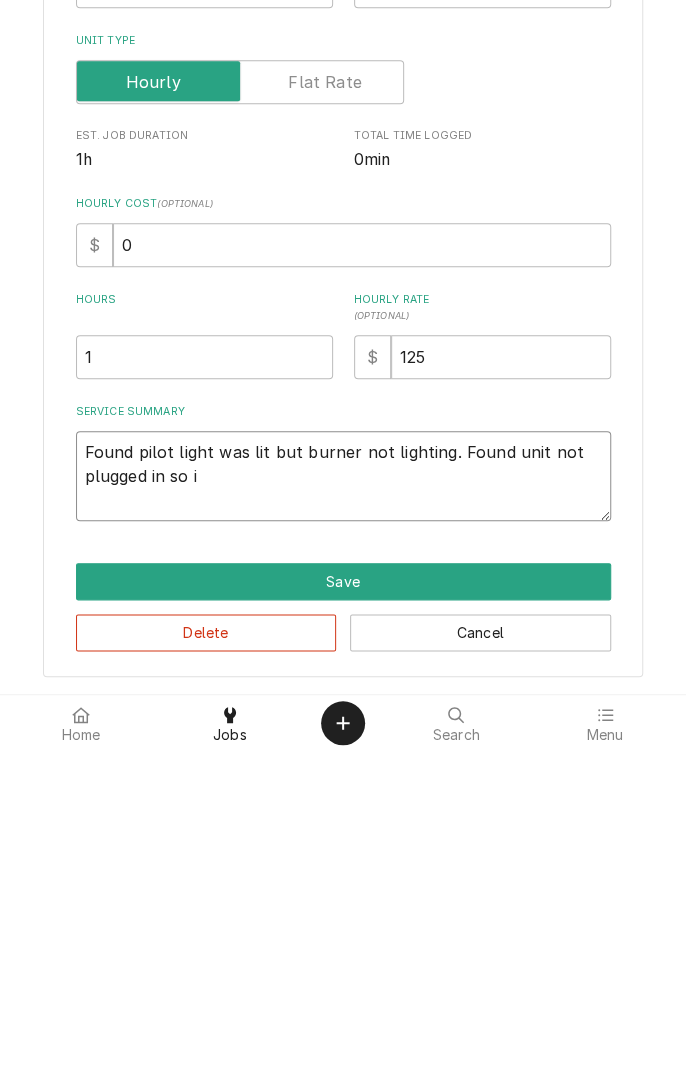 type on "x" 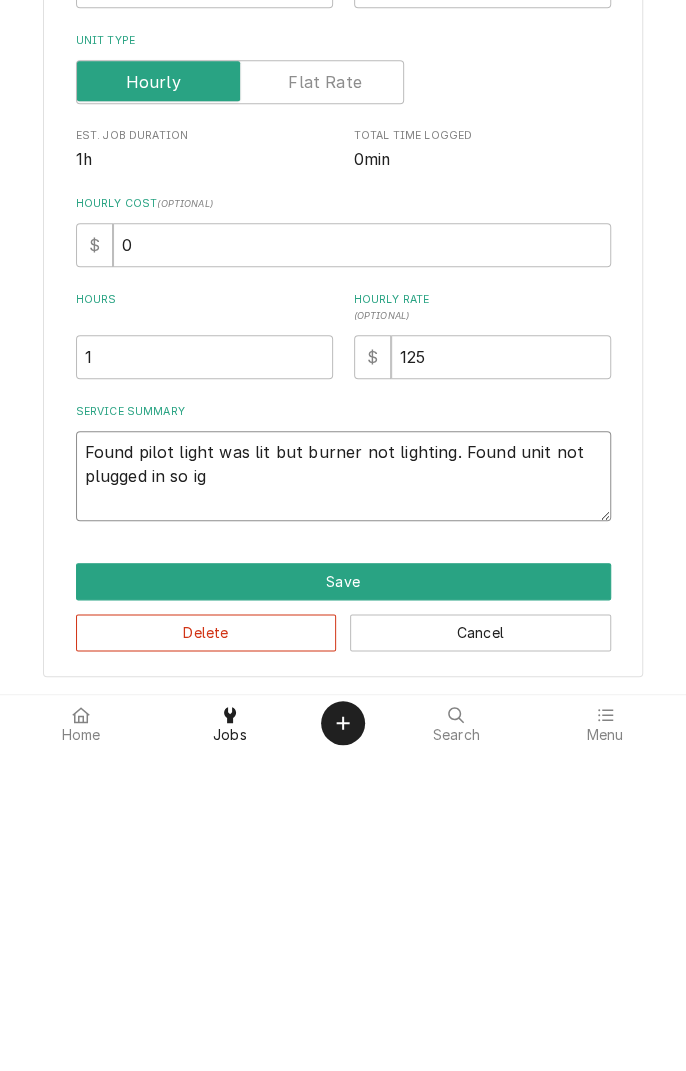 type on "x" 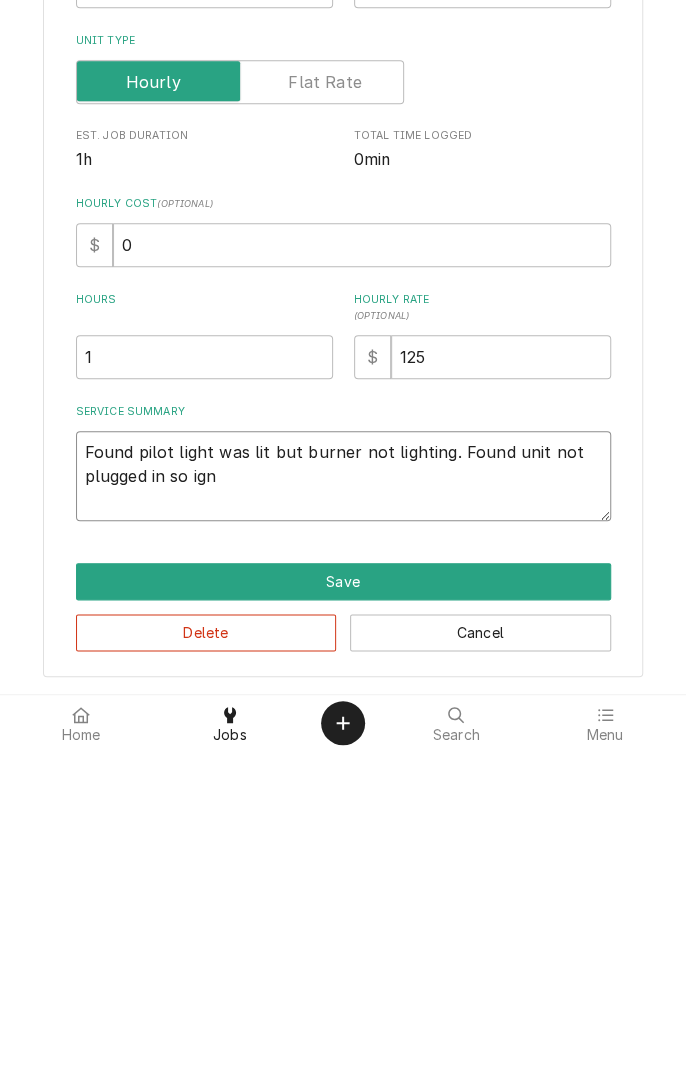type on "x" 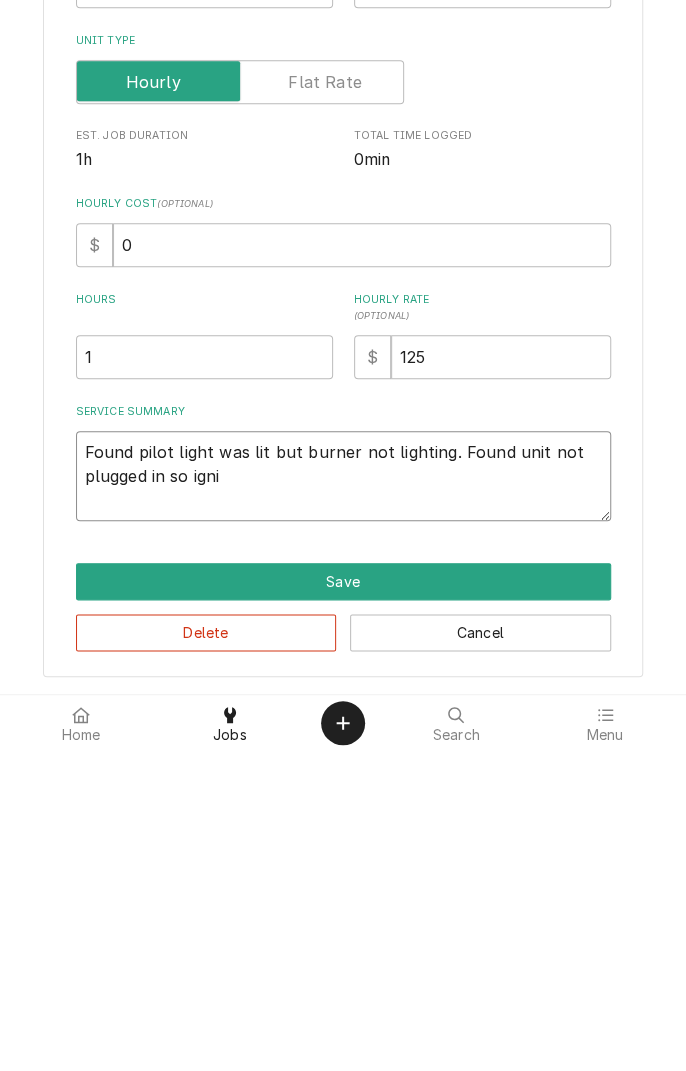 type on "x" 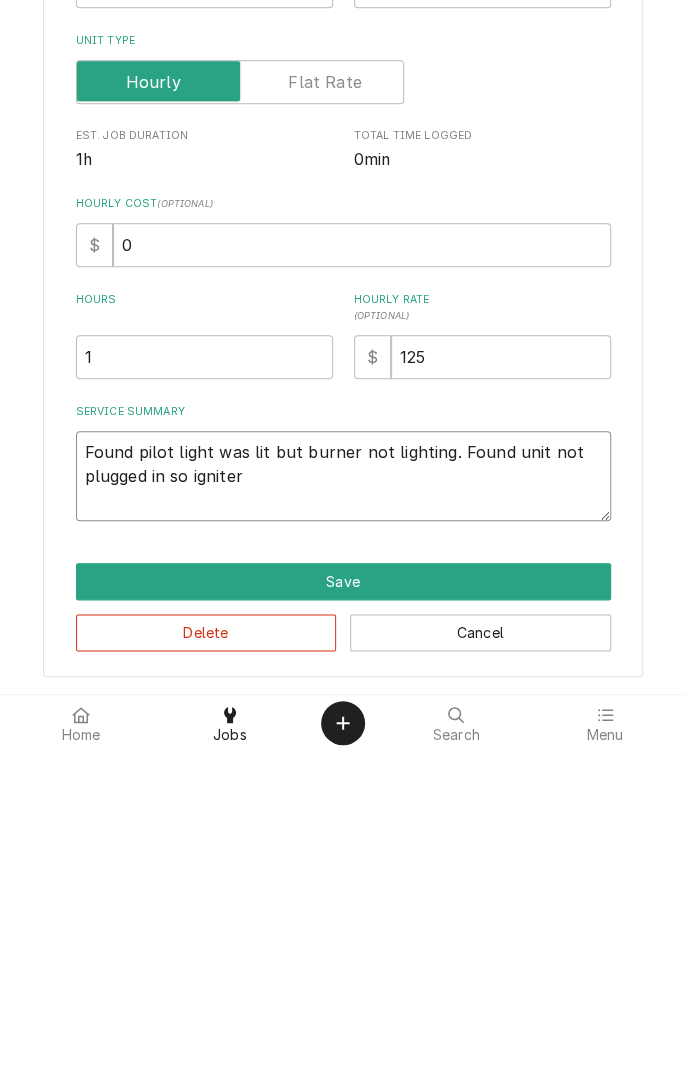 type on "x" 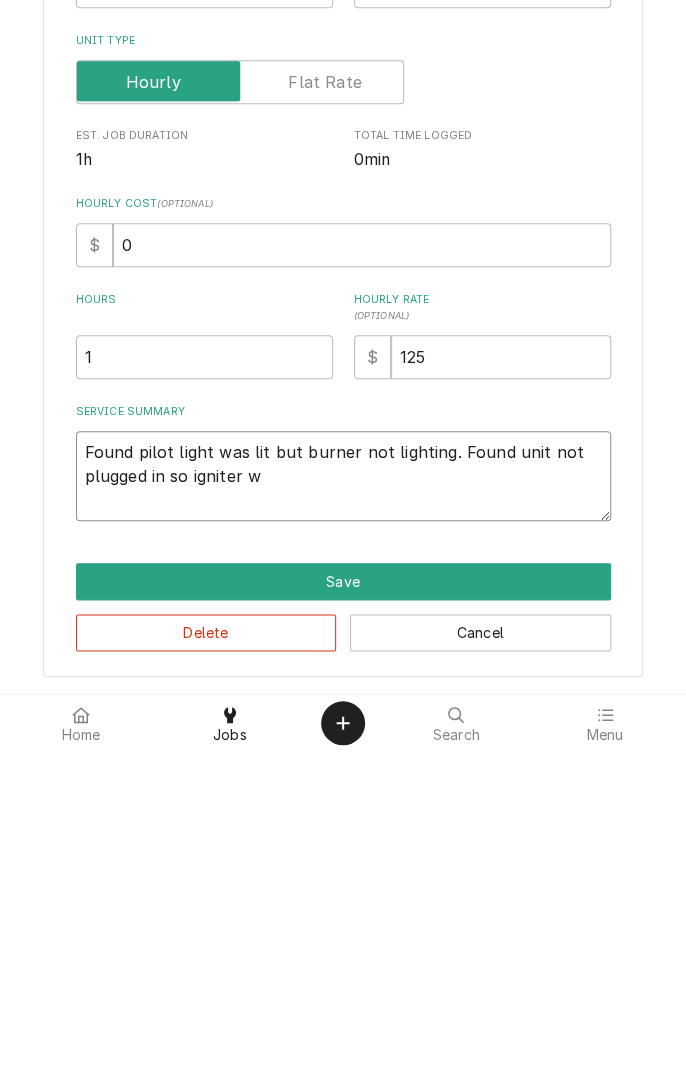 type on "x" 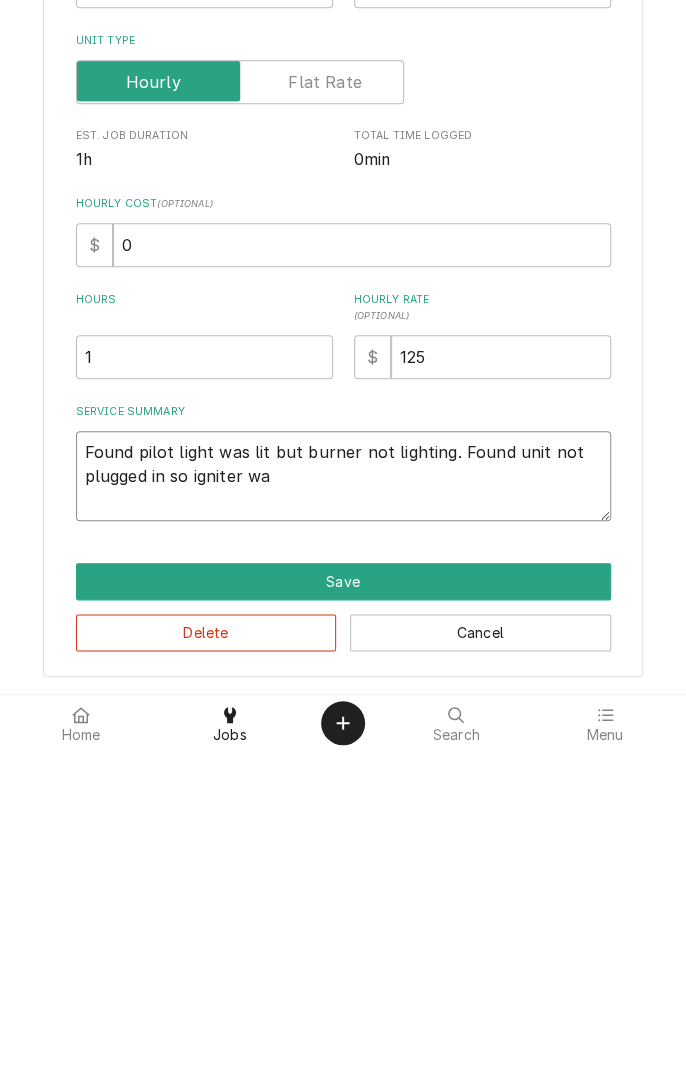 type on "x" 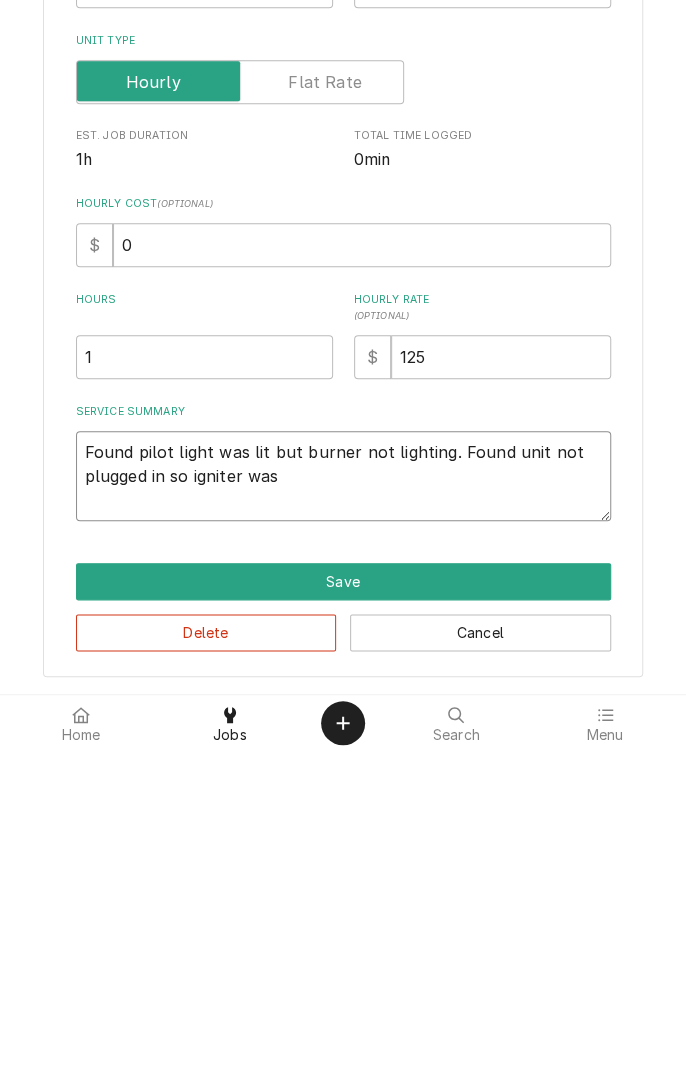 type on "x" 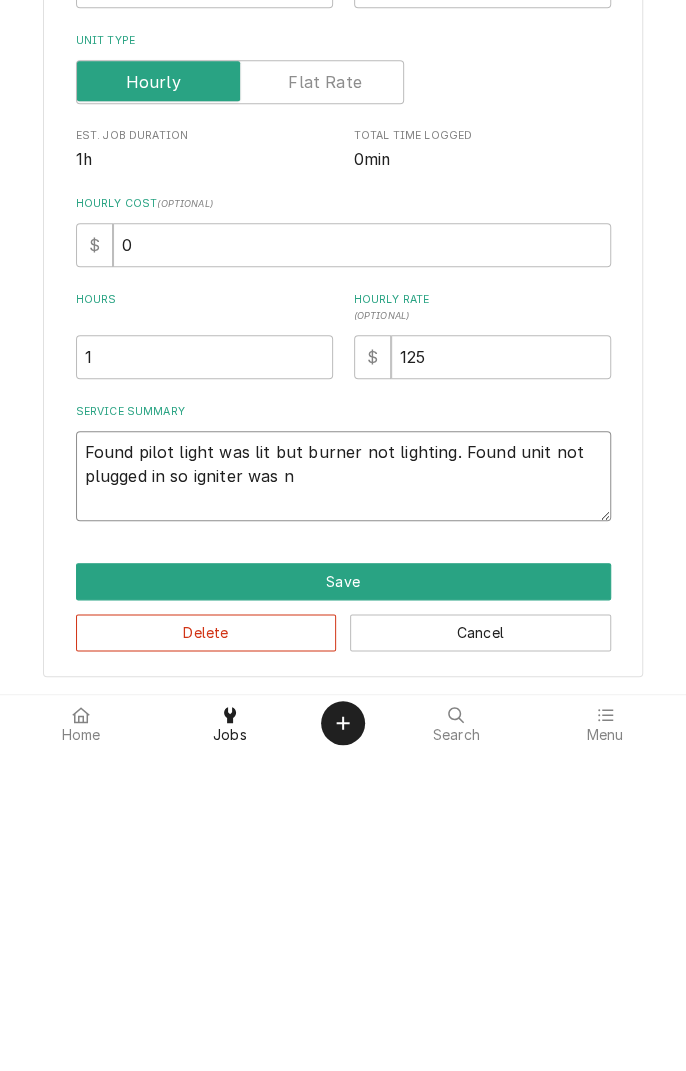 type on "x" 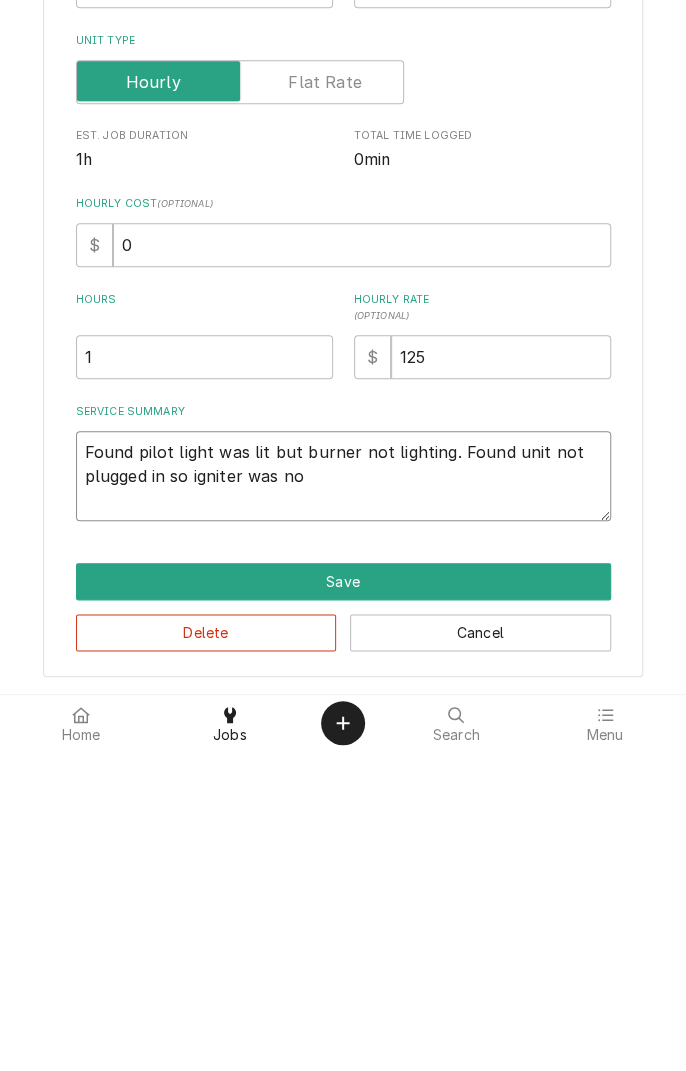 type on "x" 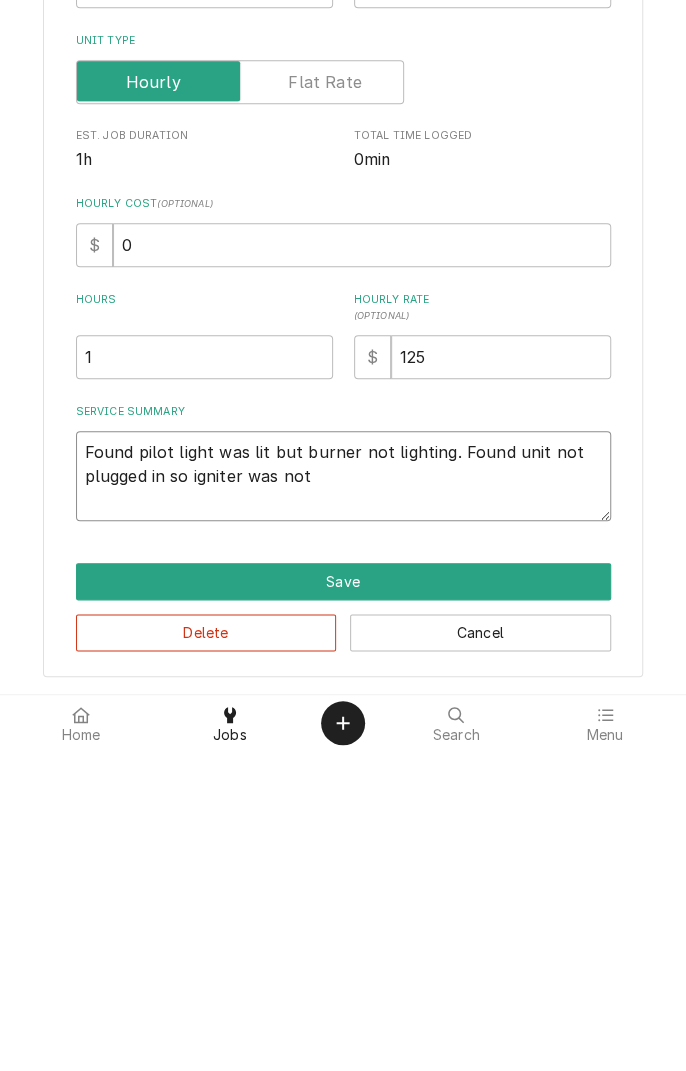 type on "x" 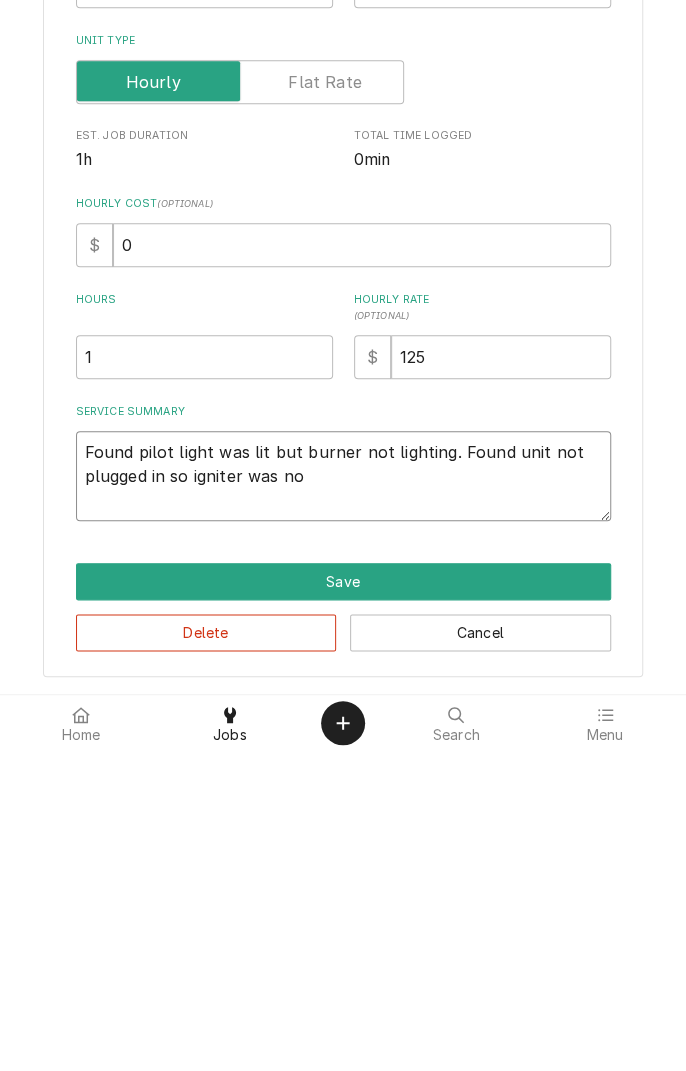 type 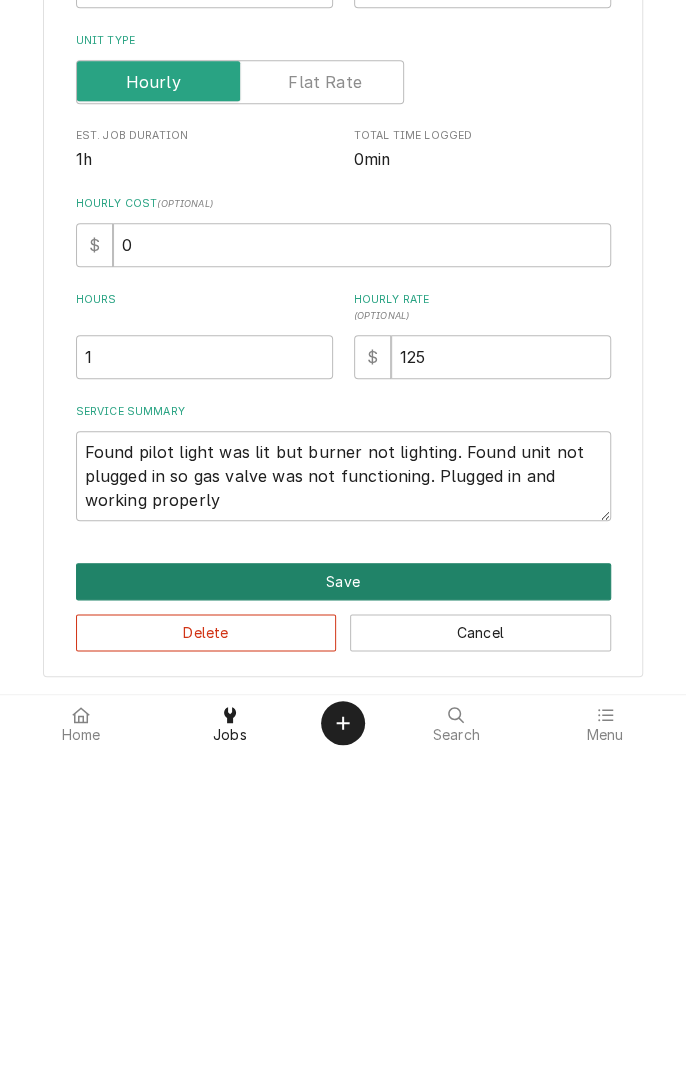 click on "Save" at bounding box center (343, 901) 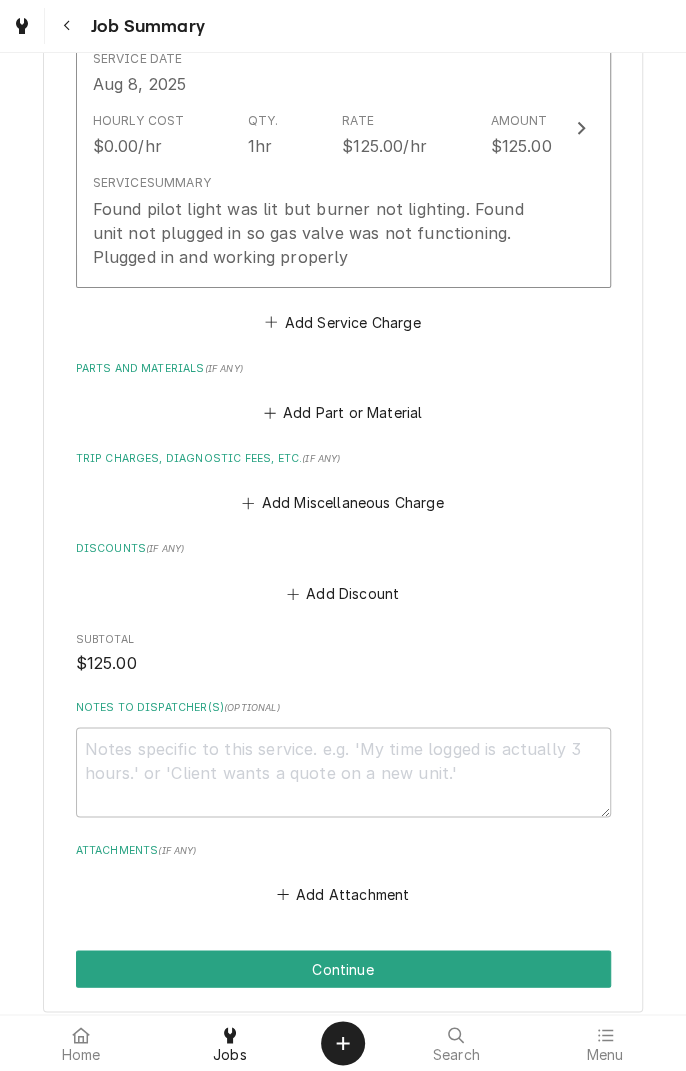 scroll, scrollTop: 597, scrollLeft: 0, axis: vertical 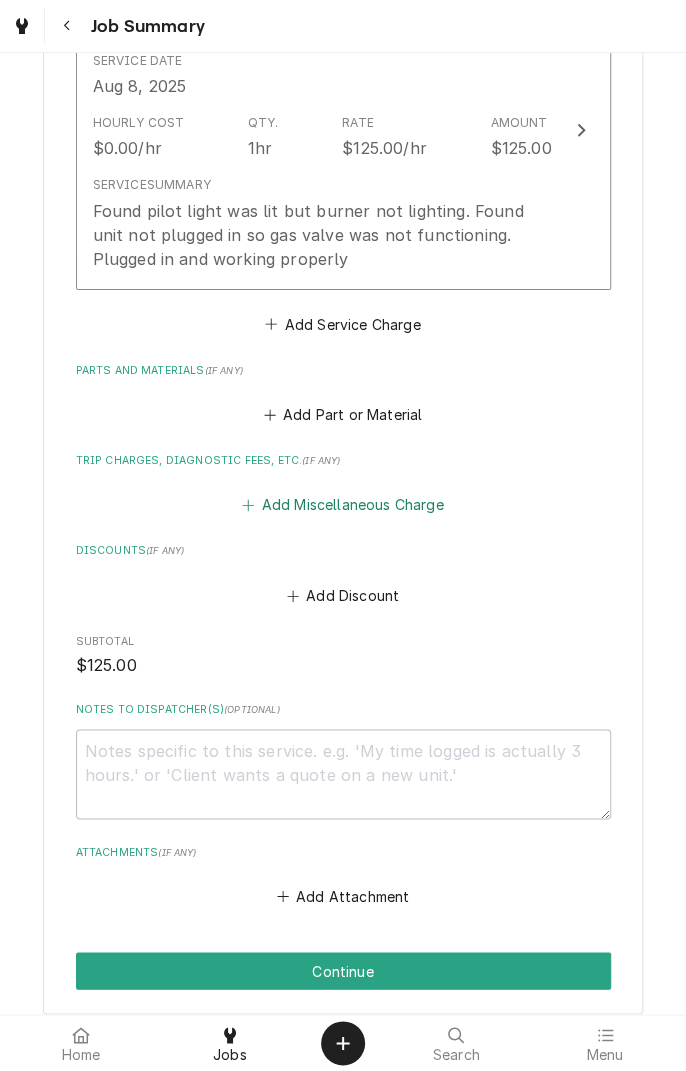 click on "Add Miscellaneous Charge" at bounding box center (343, 505) 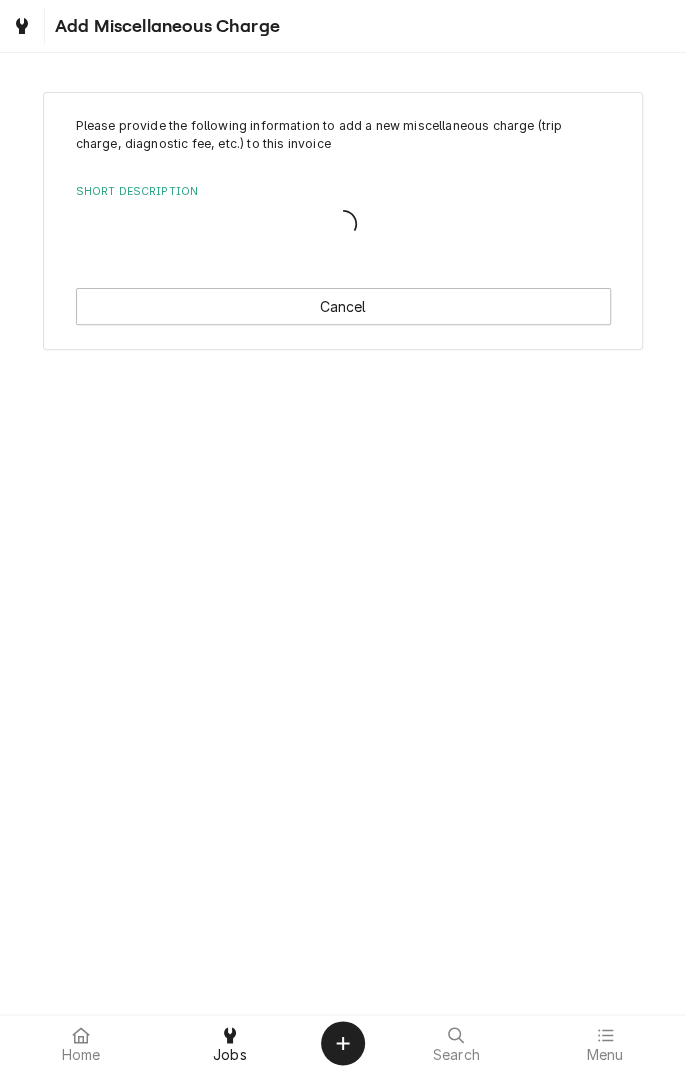 scroll, scrollTop: 0, scrollLeft: 0, axis: both 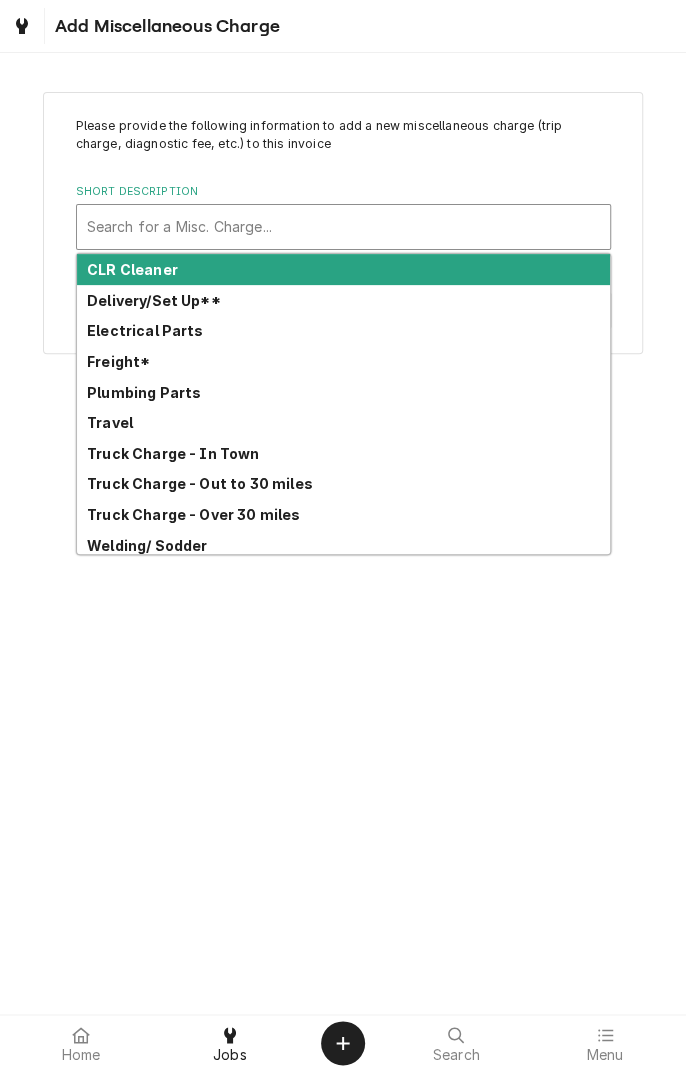 click on "Truck Charge - In Town" at bounding box center (173, 453) 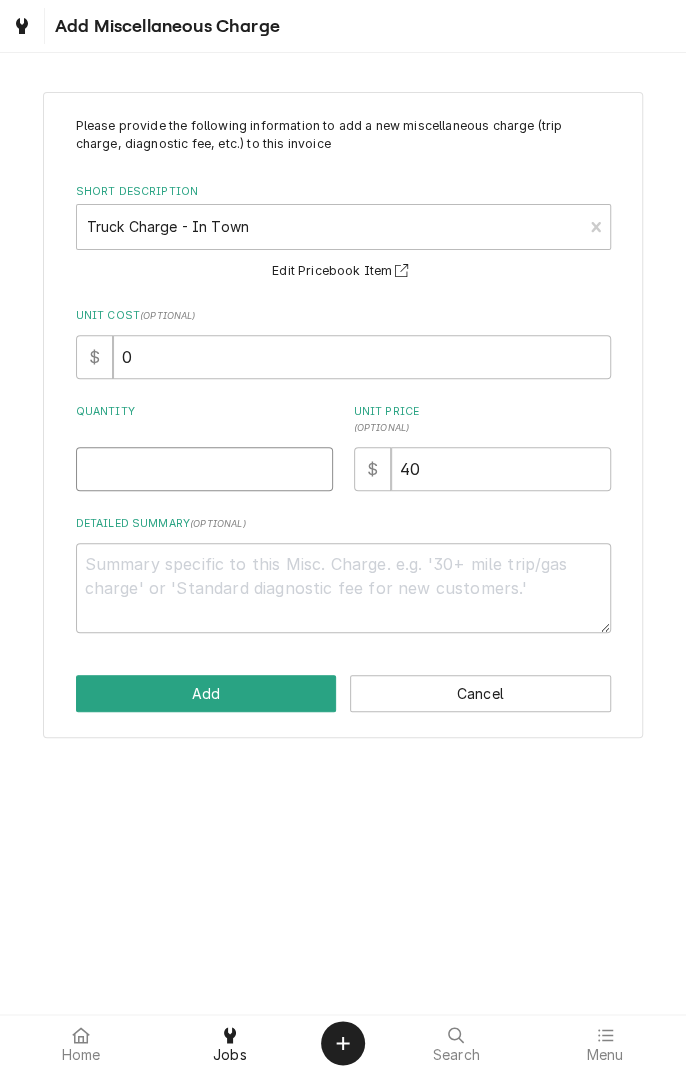 click on "Quantity" at bounding box center [204, 469] 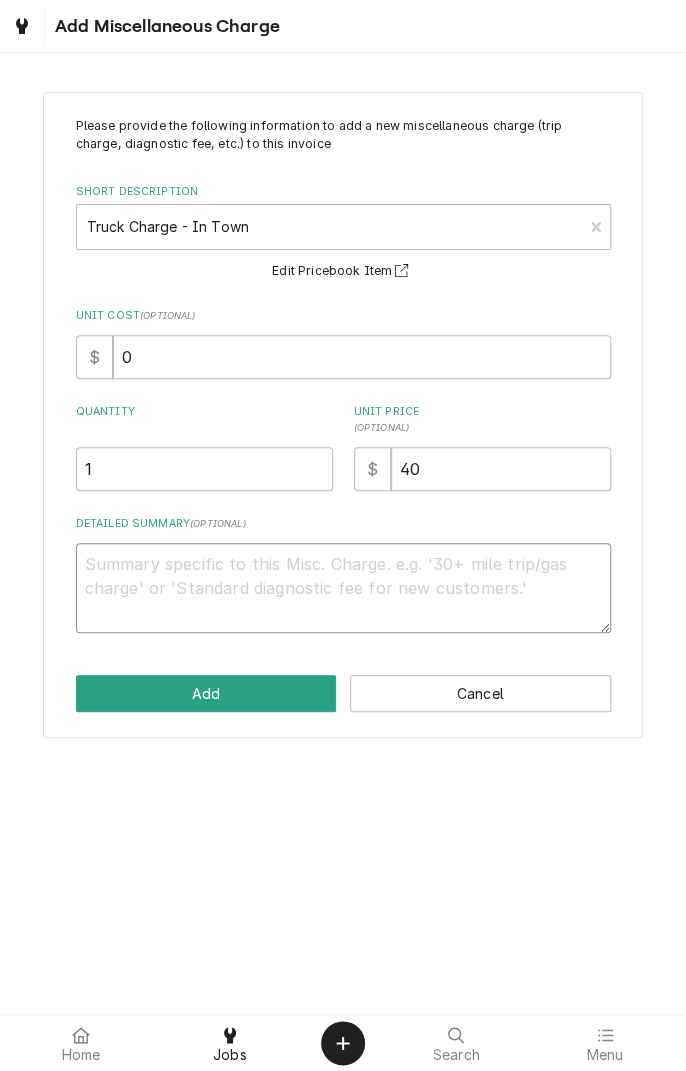 click on "Detailed Summary  ( optional )" at bounding box center [343, 588] 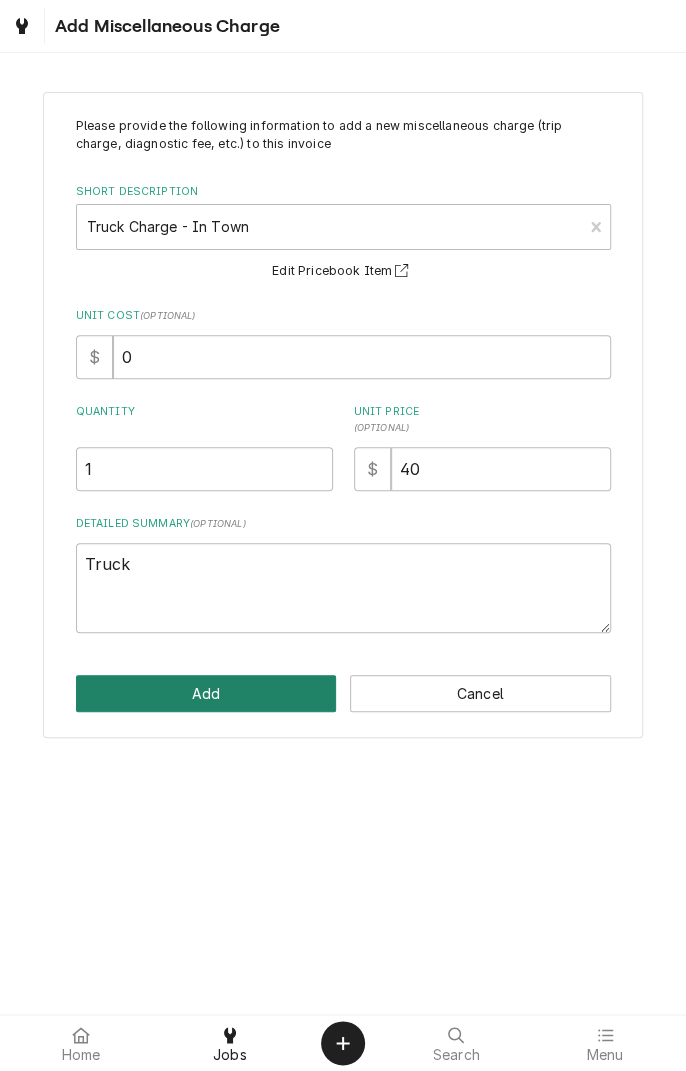 click on "Add" at bounding box center [206, 693] 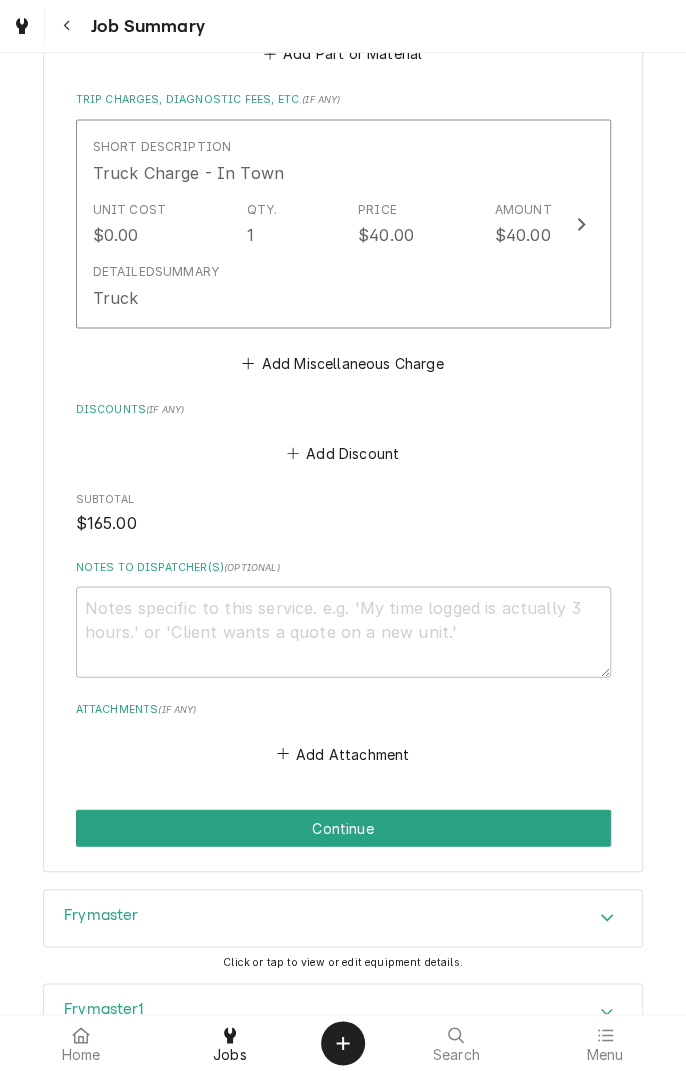 scroll, scrollTop: 1113, scrollLeft: 0, axis: vertical 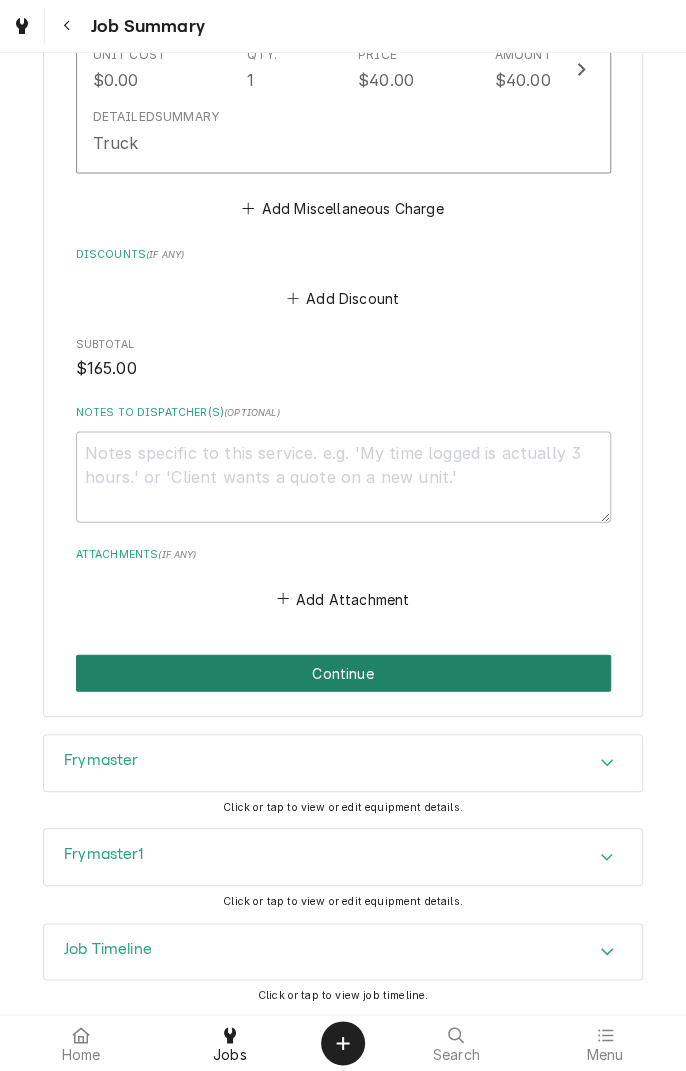 click on "Continue" at bounding box center [343, 672] 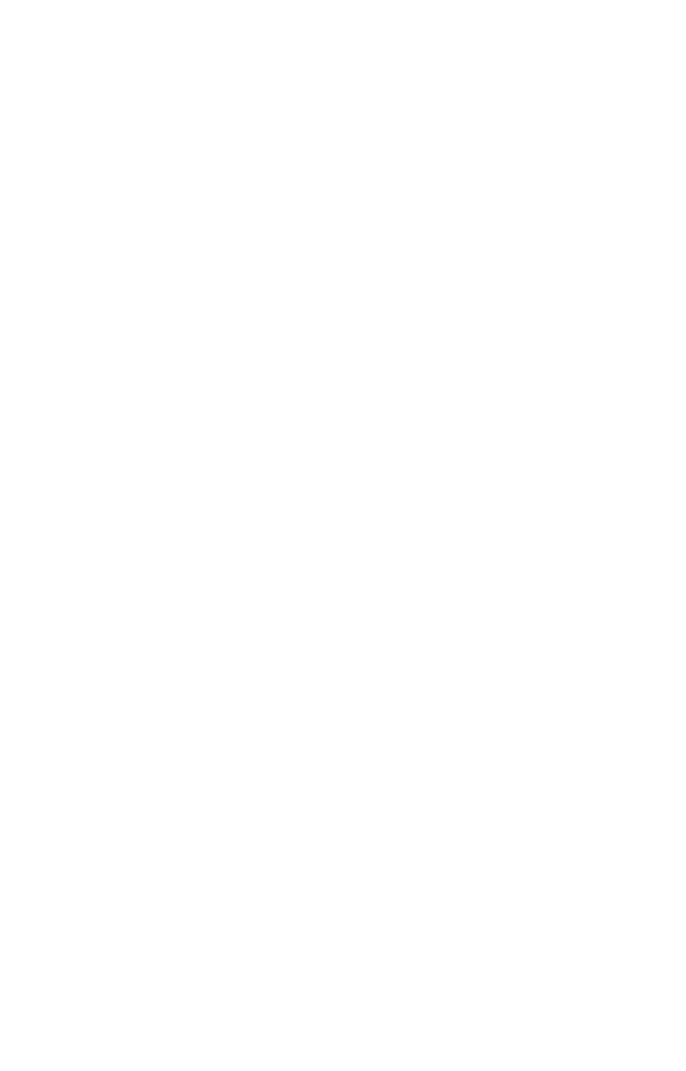 scroll, scrollTop: 0, scrollLeft: 0, axis: both 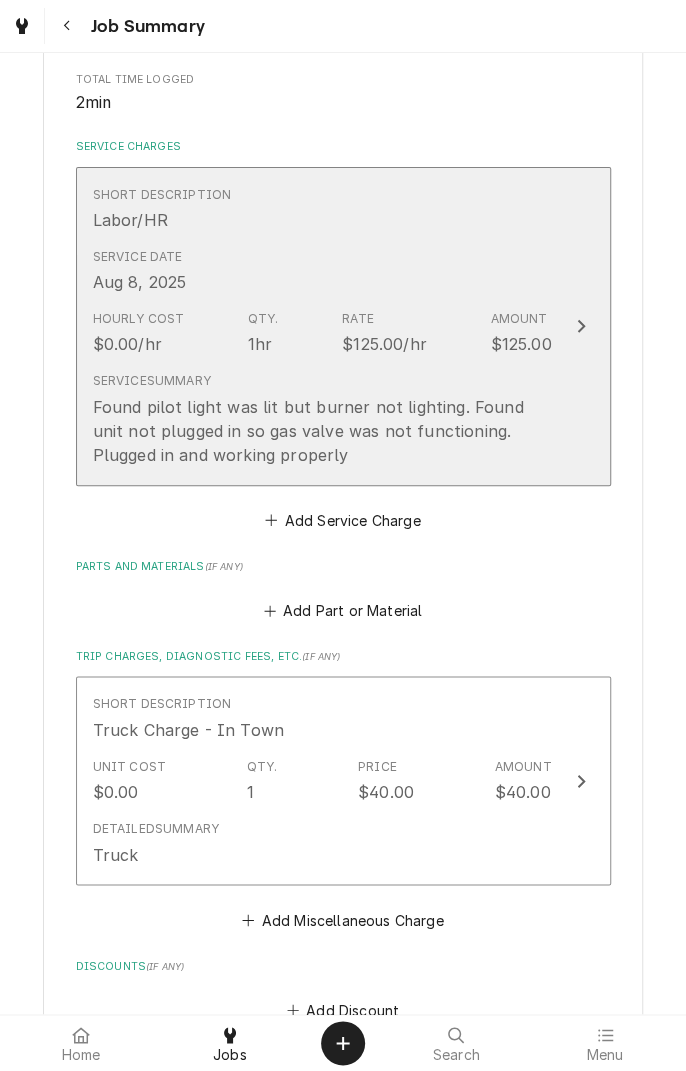 click on "Service Date Aug 8, 2025" at bounding box center [322, 271] 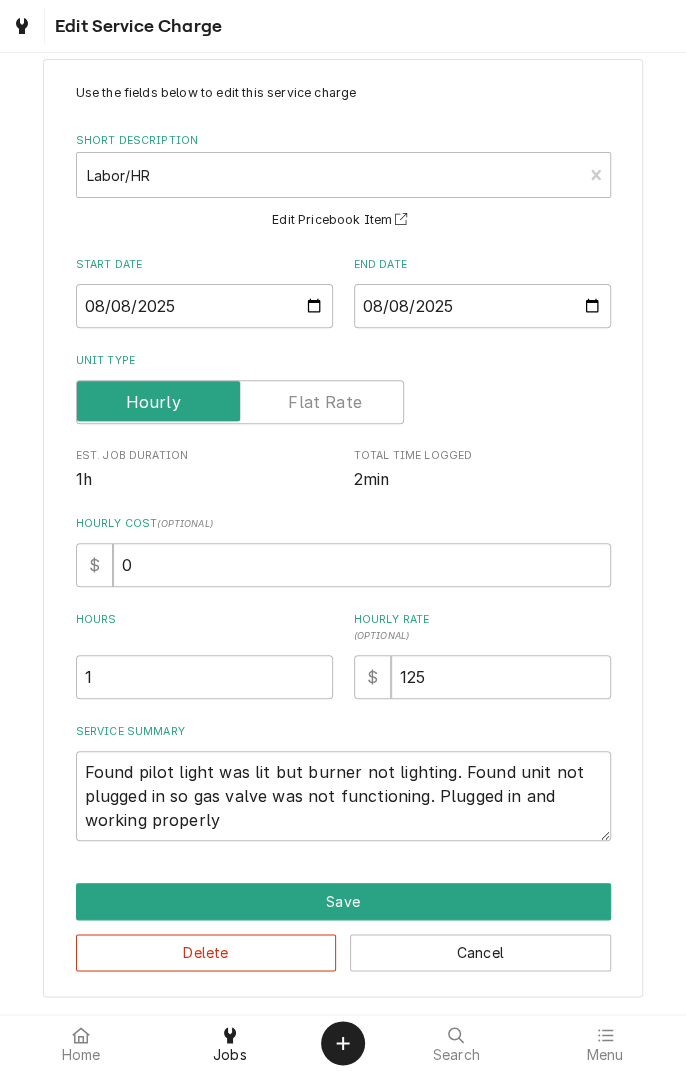scroll, scrollTop: 0, scrollLeft: 0, axis: both 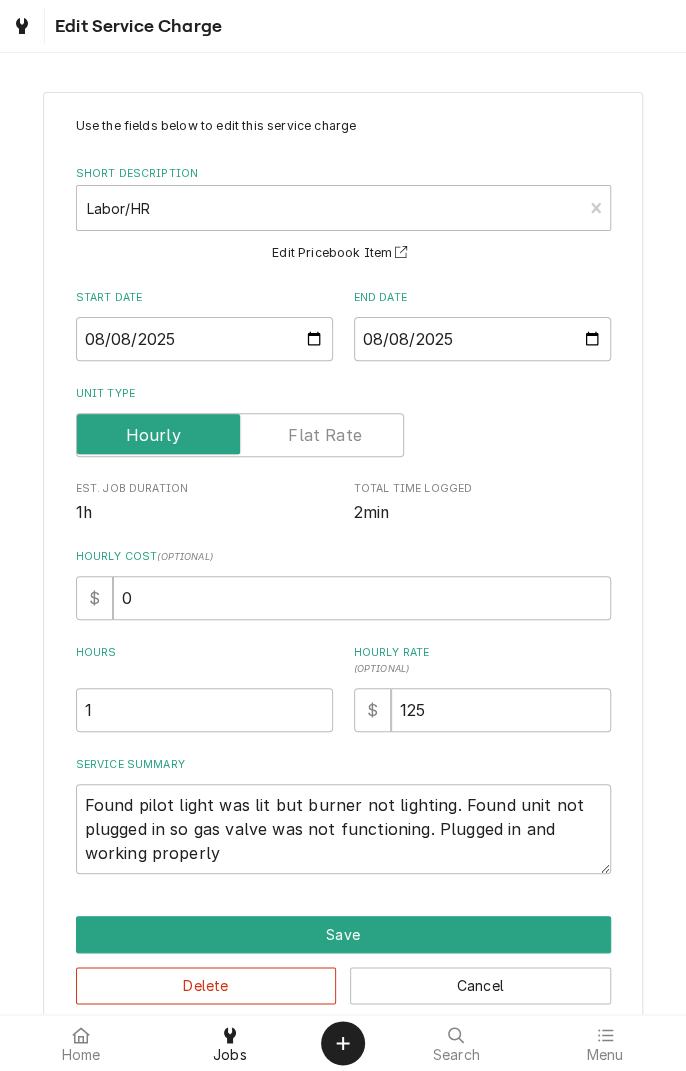 click on "Save" at bounding box center (343, 934) 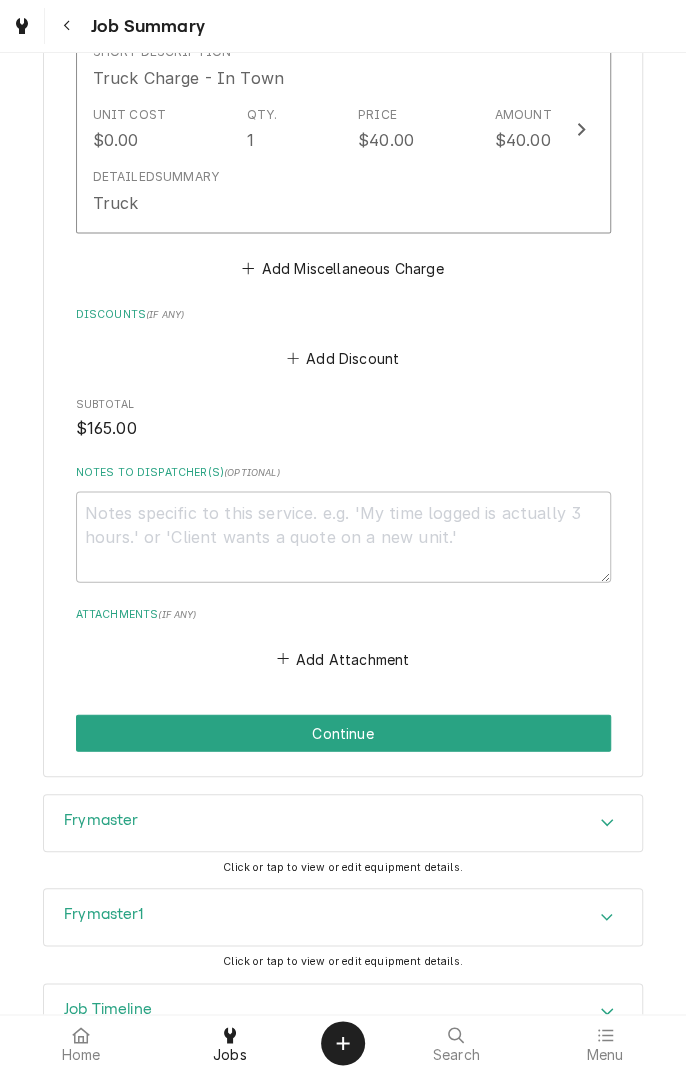 scroll, scrollTop: 1113, scrollLeft: 0, axis: vertical 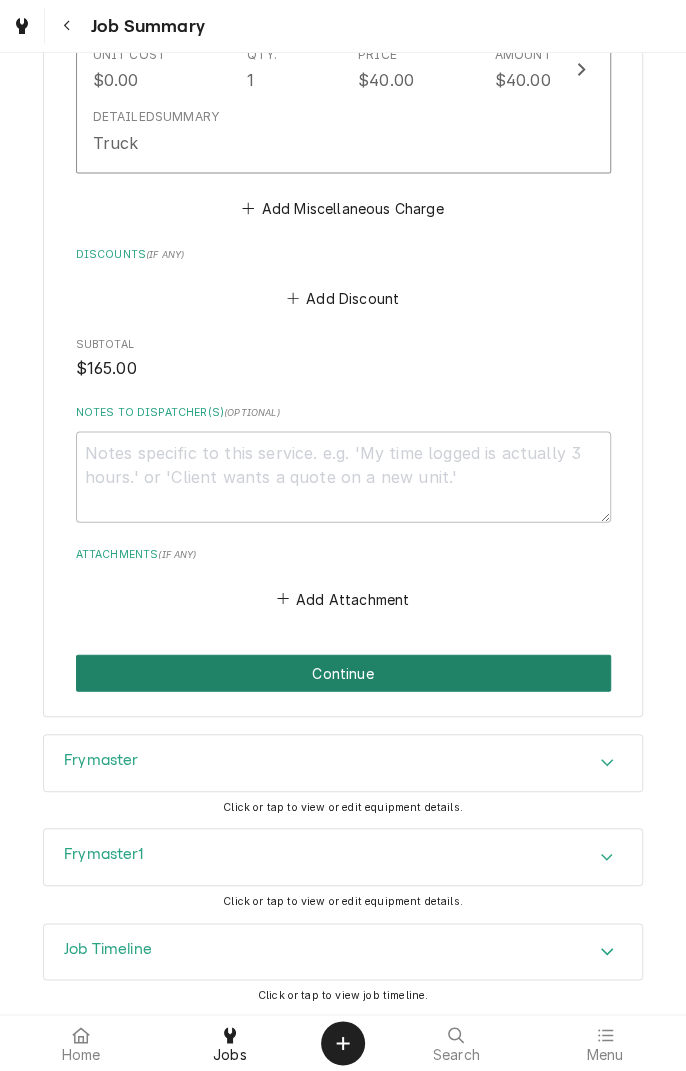 click on "Continue" at bounding box center (343, 672) 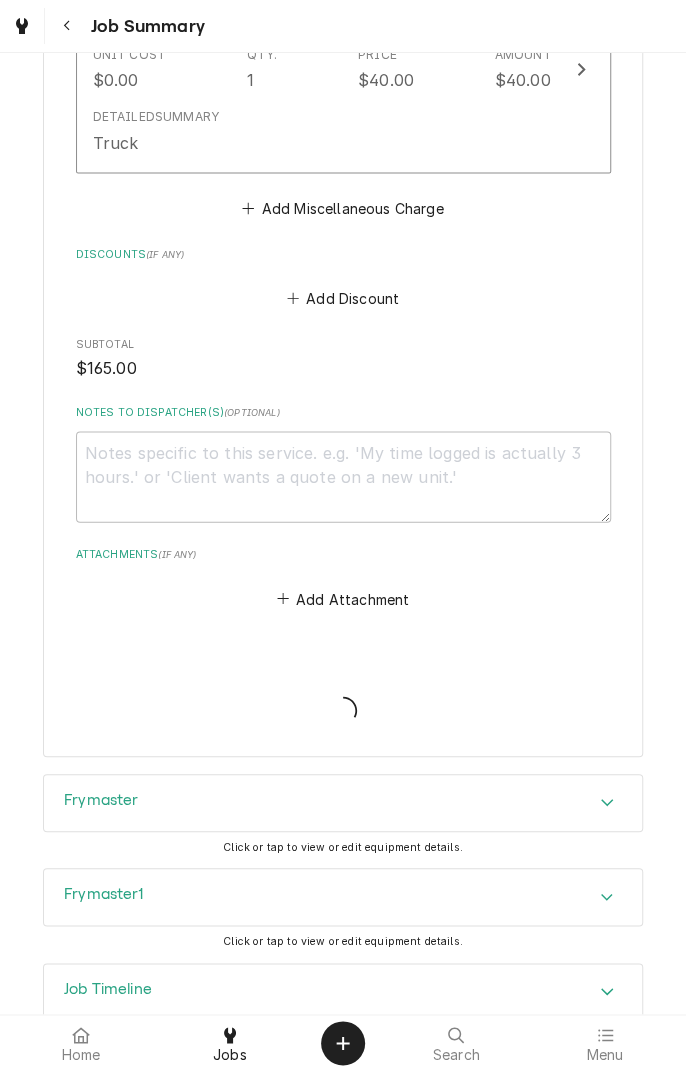 type on "x" 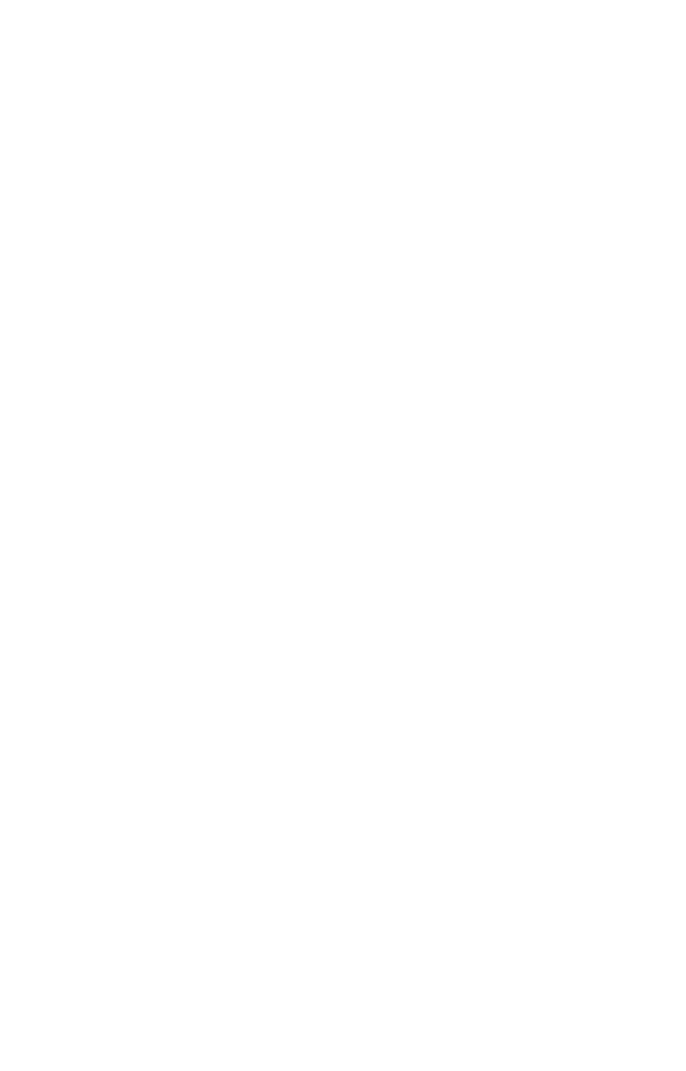 scroll, scrollTop: 0, scrollLeft: 0, axis: both 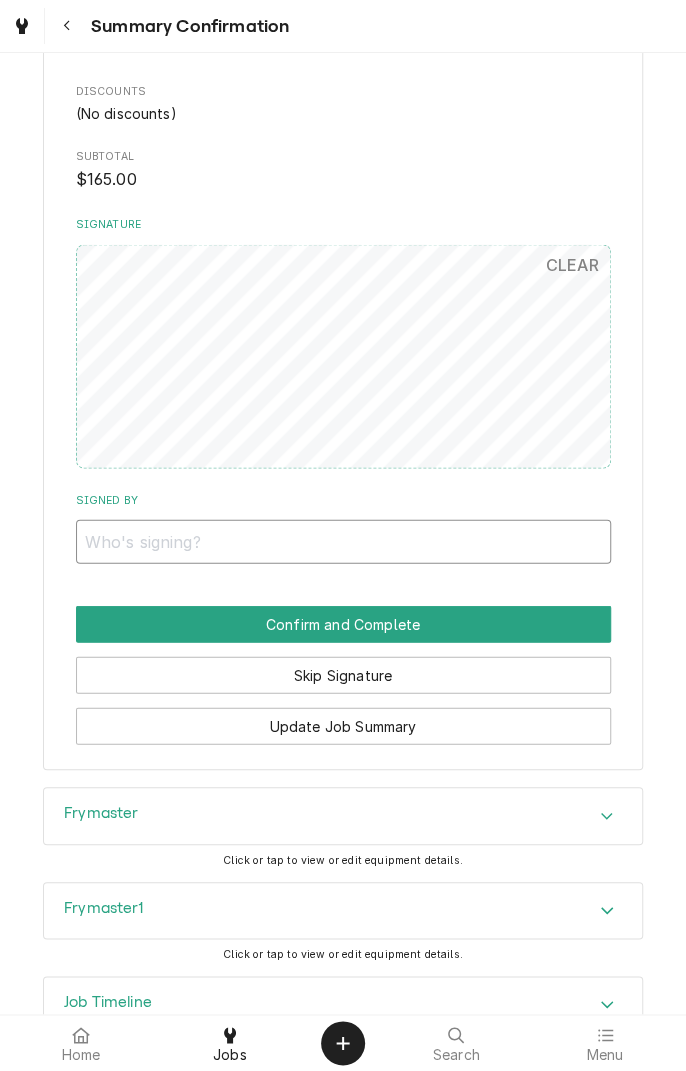 click on "Signed By" at bounding box center (343, 541) 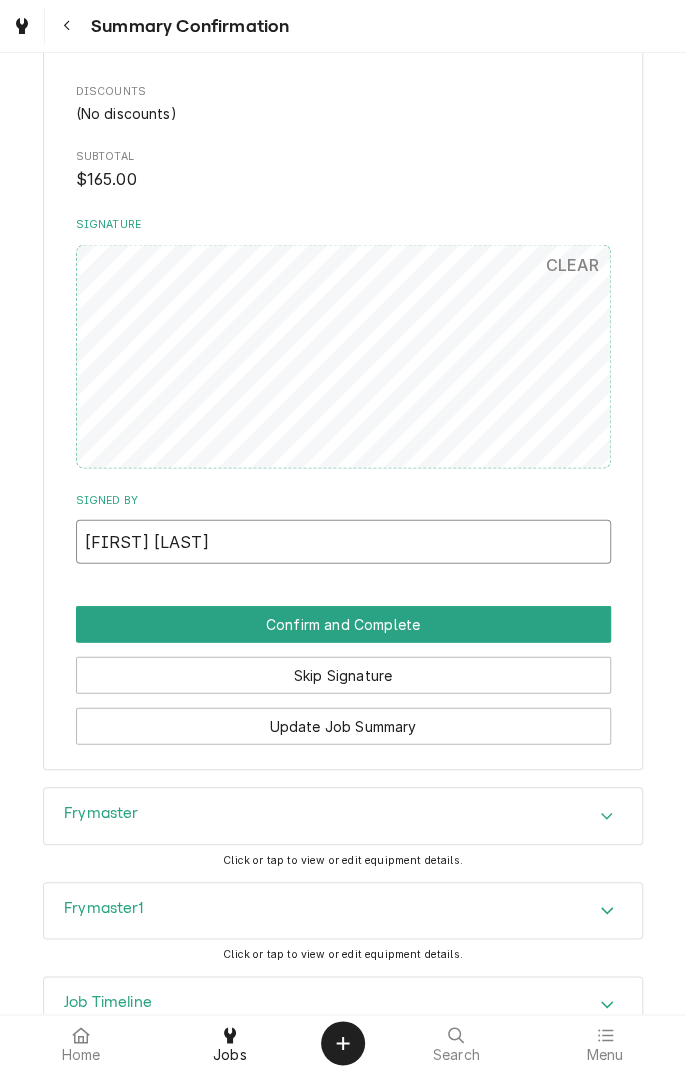 type on "[FIRST] [LAST]" 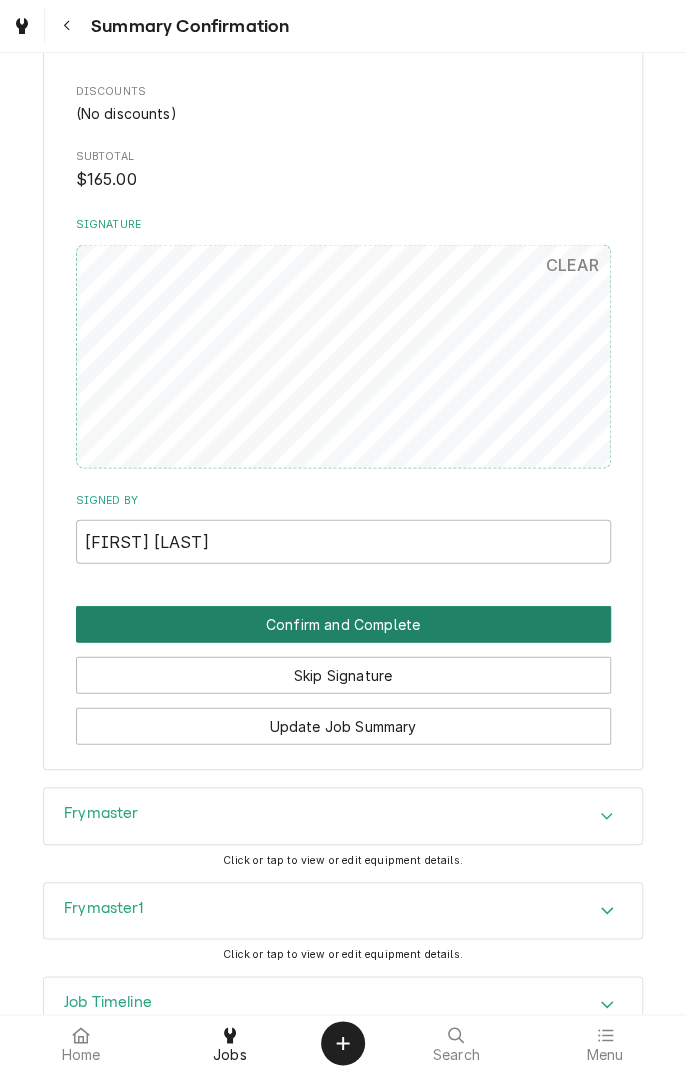 click on "Confirm and Complete" at bounding box center (343, 623) 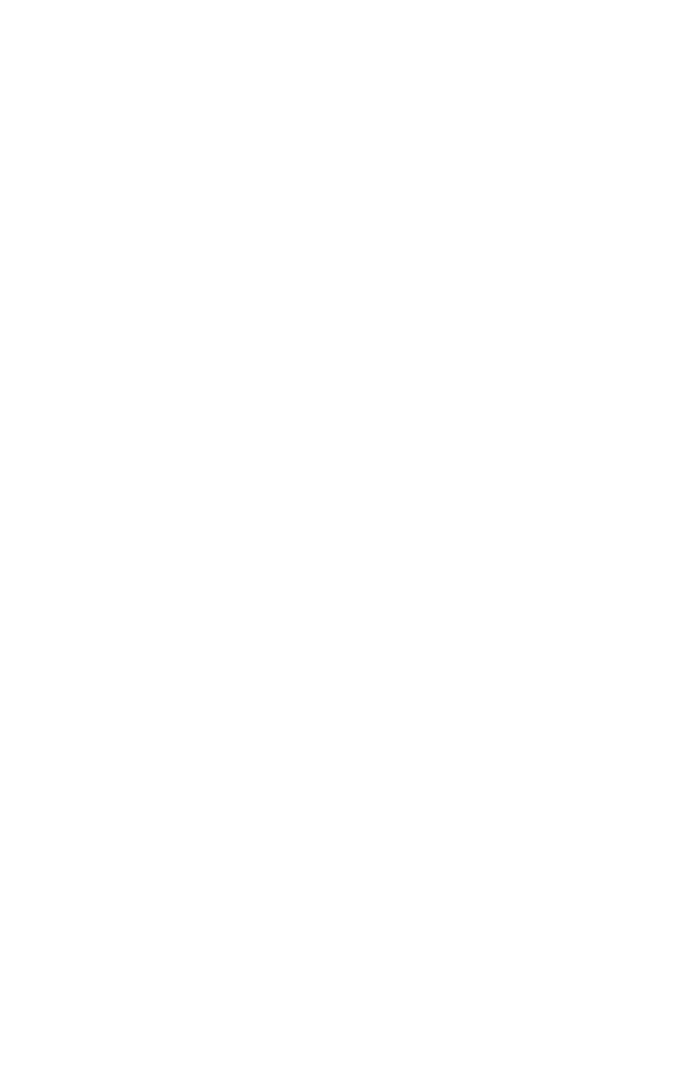 scroll, scrollTop: 0, scrollLeft: 0, axis: both 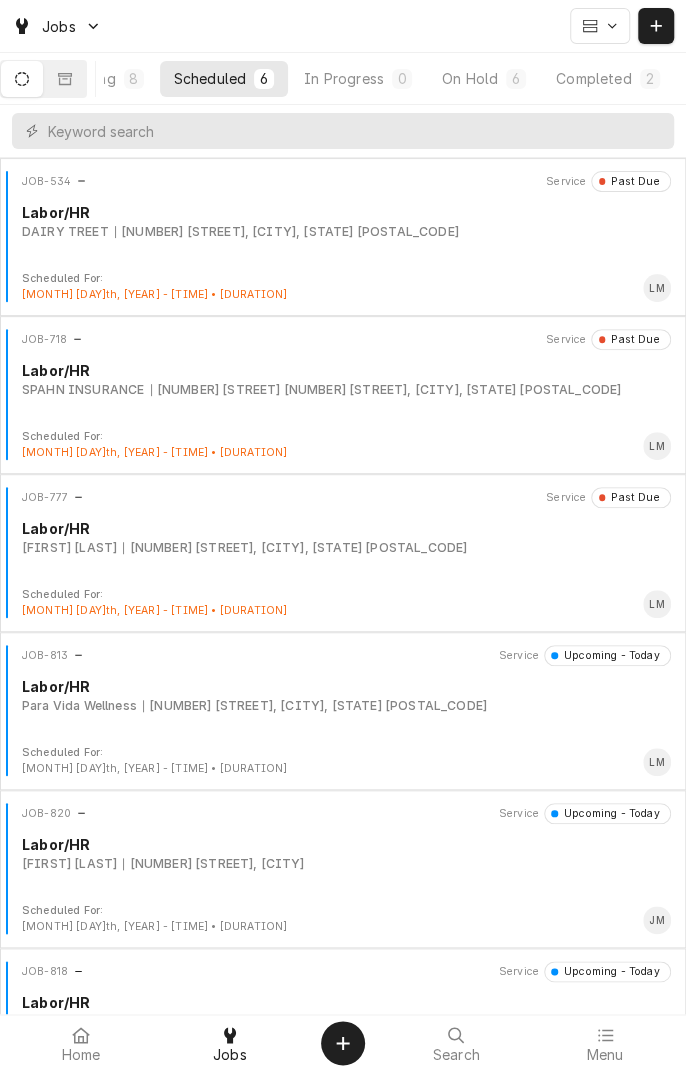click on "Completed" at bounding box center (593, 78) 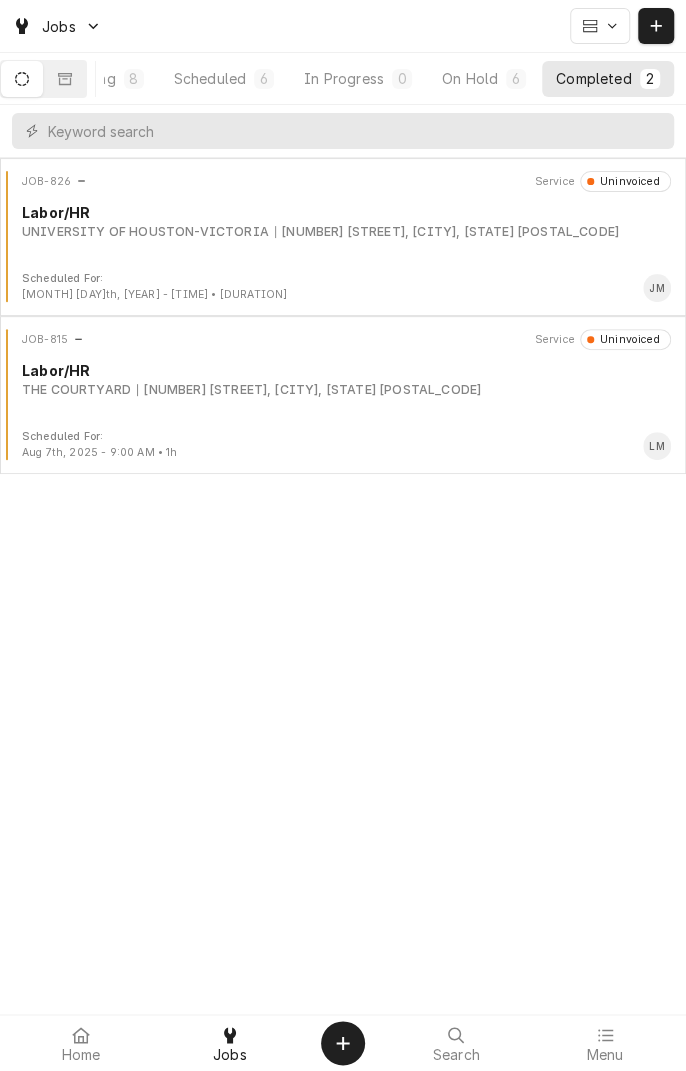 click on "2705 Houston Hwy, Victoria, TX 77901" at bounding box center (447, 232) 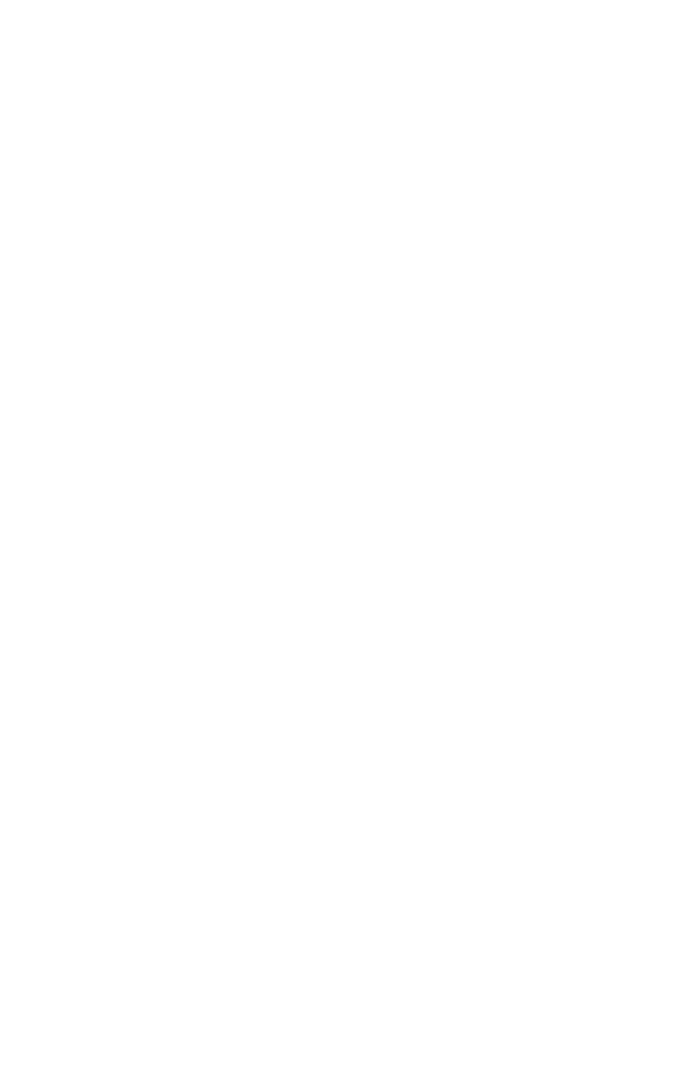 scroll, scrollTop: 0, scrollLeft: 0, axis: both 